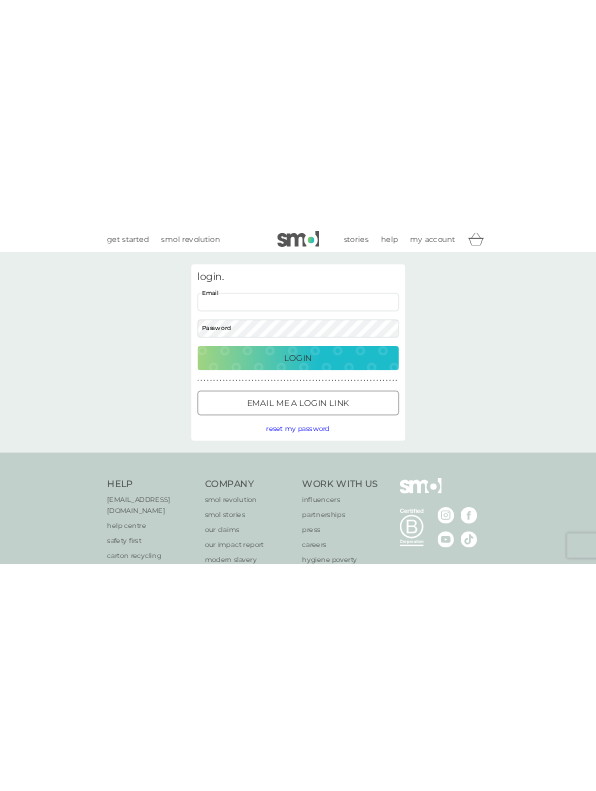 scroll, scrollTop: 0, scrollLeft: 0, axis: both 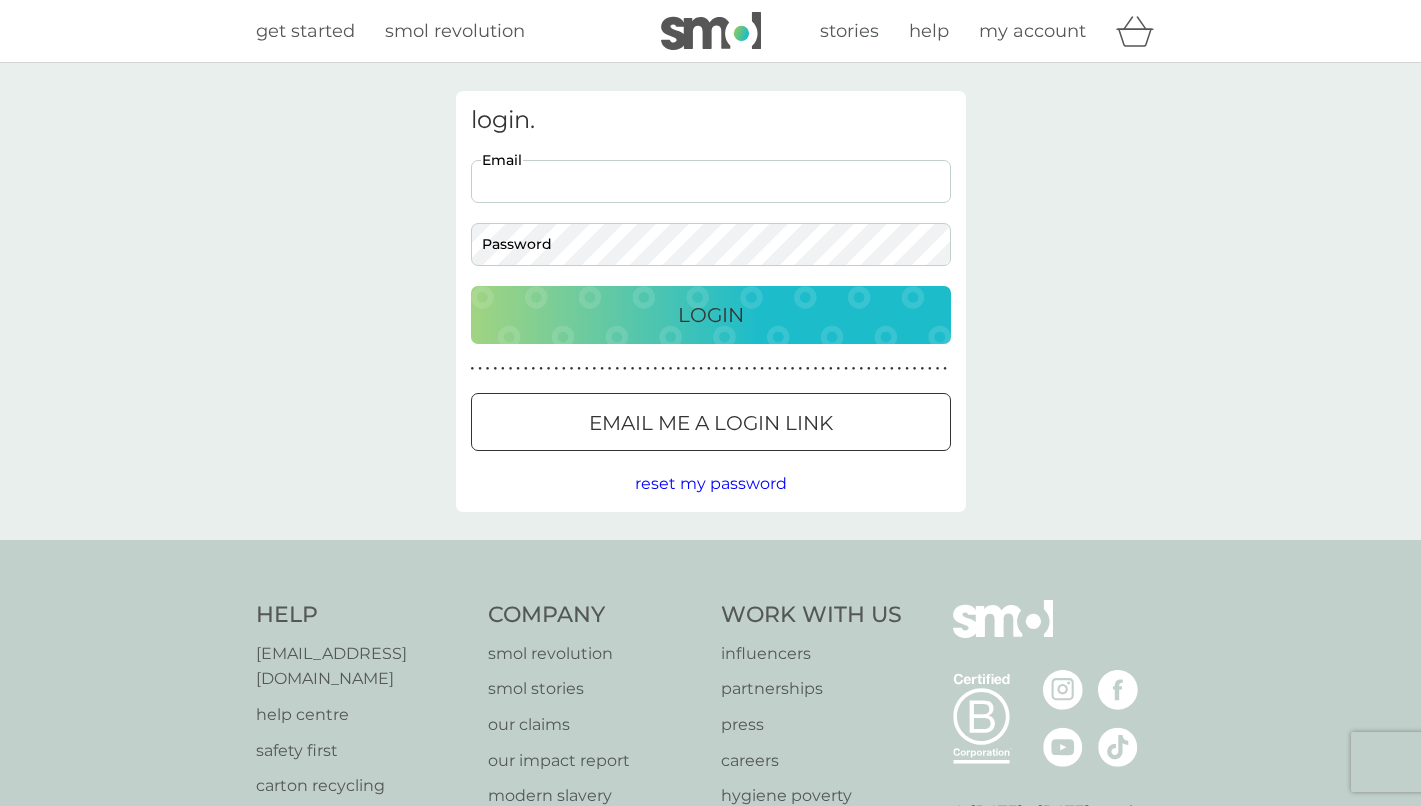 click on "Email" at bounding box center [711, 181] 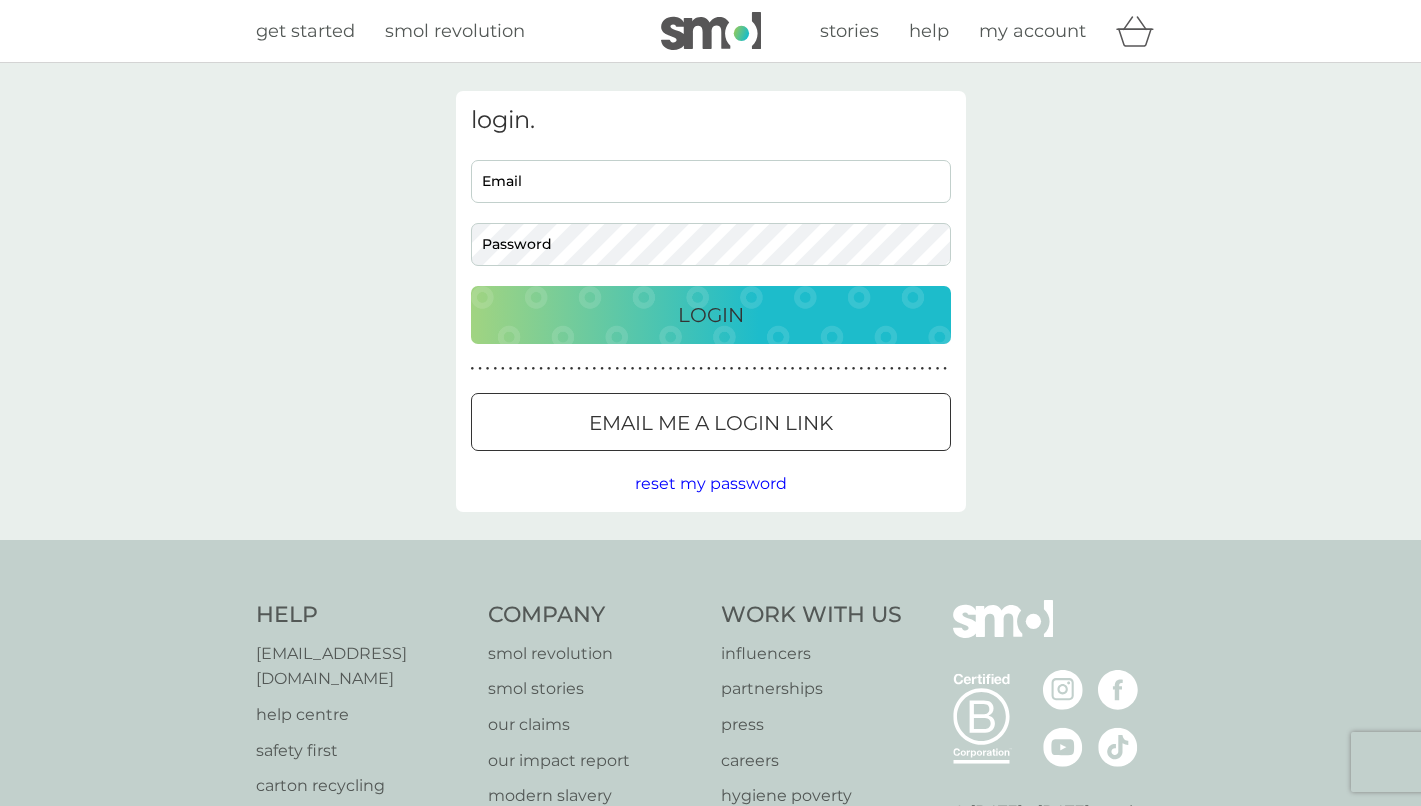 click on "login. Email Password Login ● ● ● ● ● ● ● ● ● ● ● ● ● ● ● ● ● ● ● ● ● ● ● ● ● ● ● ● ● ● ● ● ● ● ● ● ● ● ● ● ● ● ● ● ● ● ● ● ● ● ● ● ● ● ● ● ● ● ● ● ● ● ● ● ● ● ● ● ● ● Email me a login link reset my password" at bounding box center (711, 301) 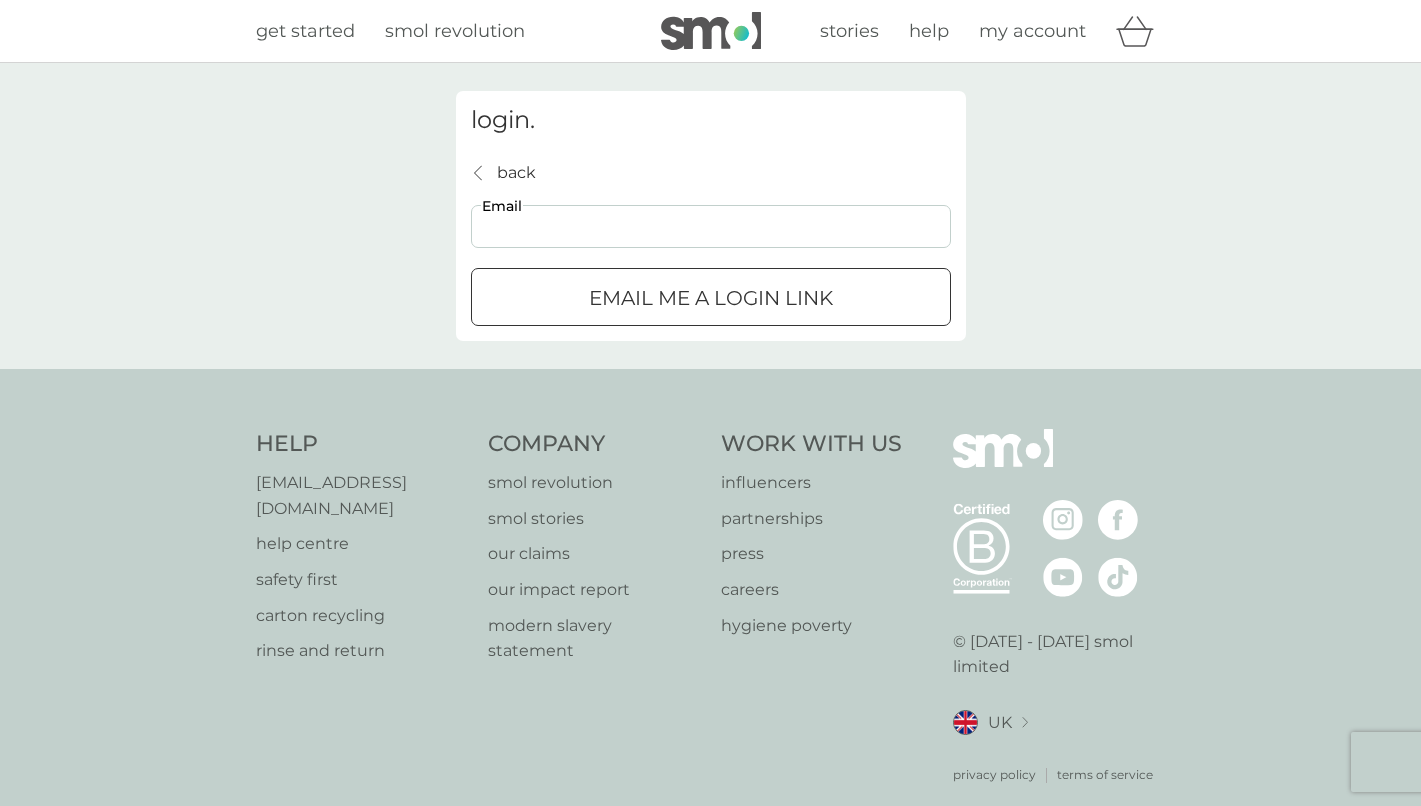 click on "Email" at bounding box center [711, 226] 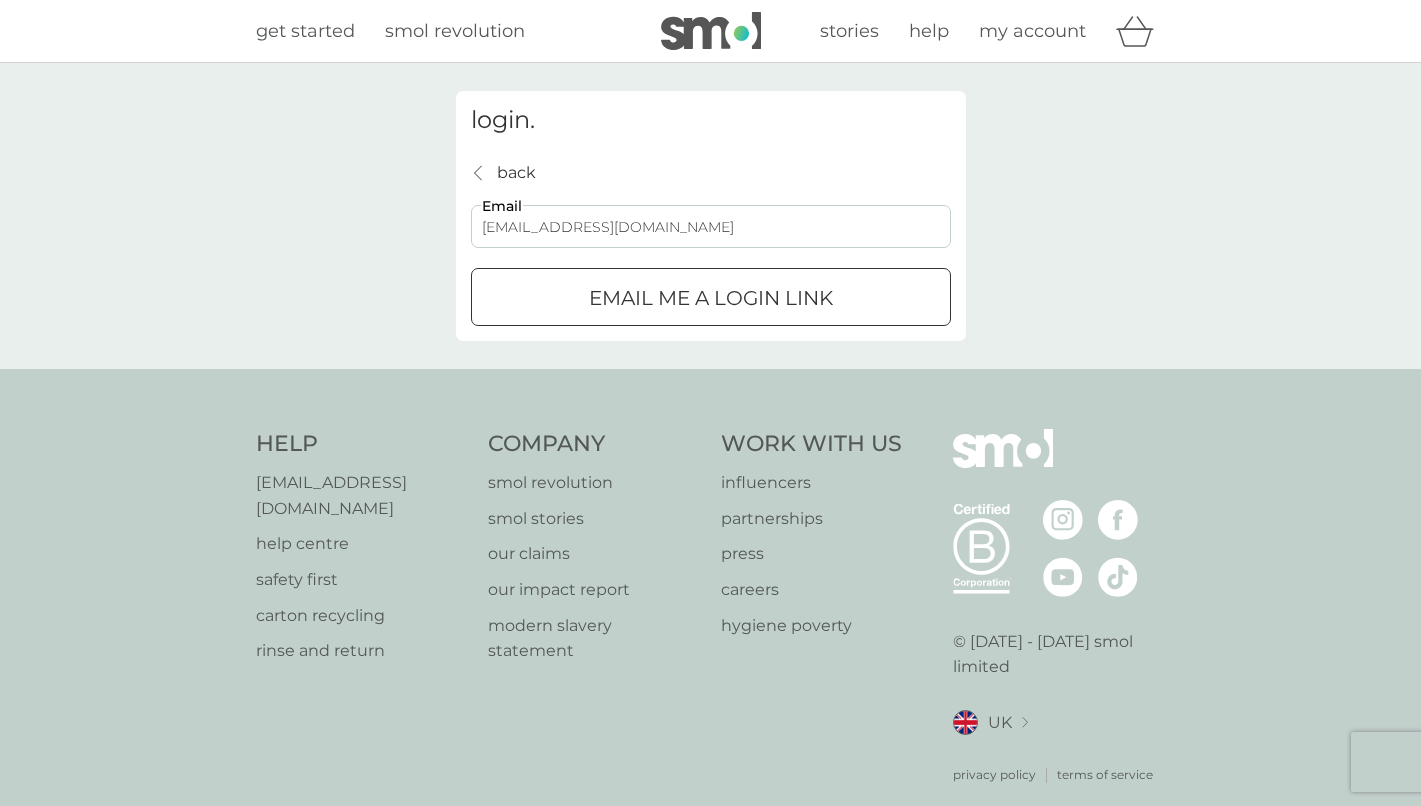 type on "pavanmano@hotmail.com" 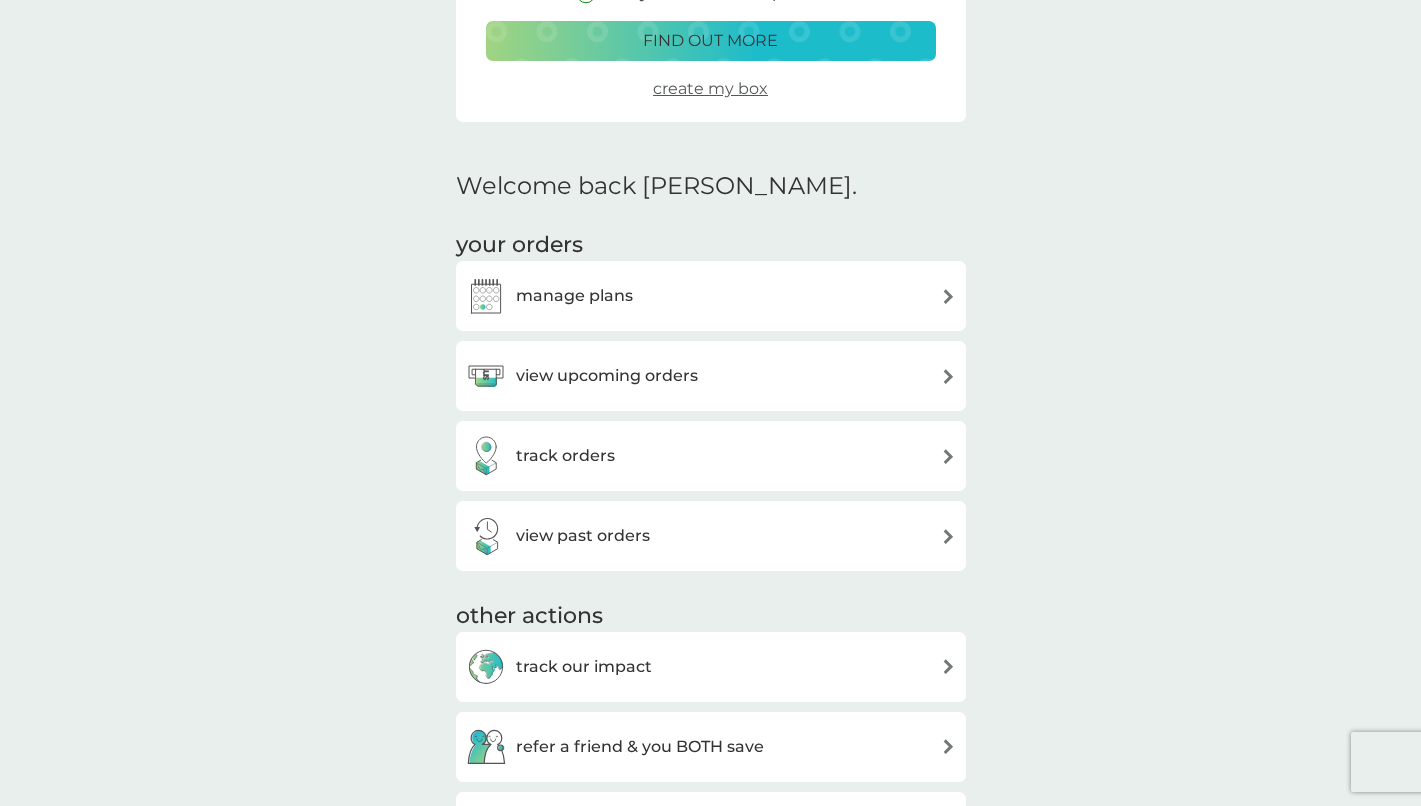 scroll, scrollTop: 407, scrollLeft: 0, axis: vertical 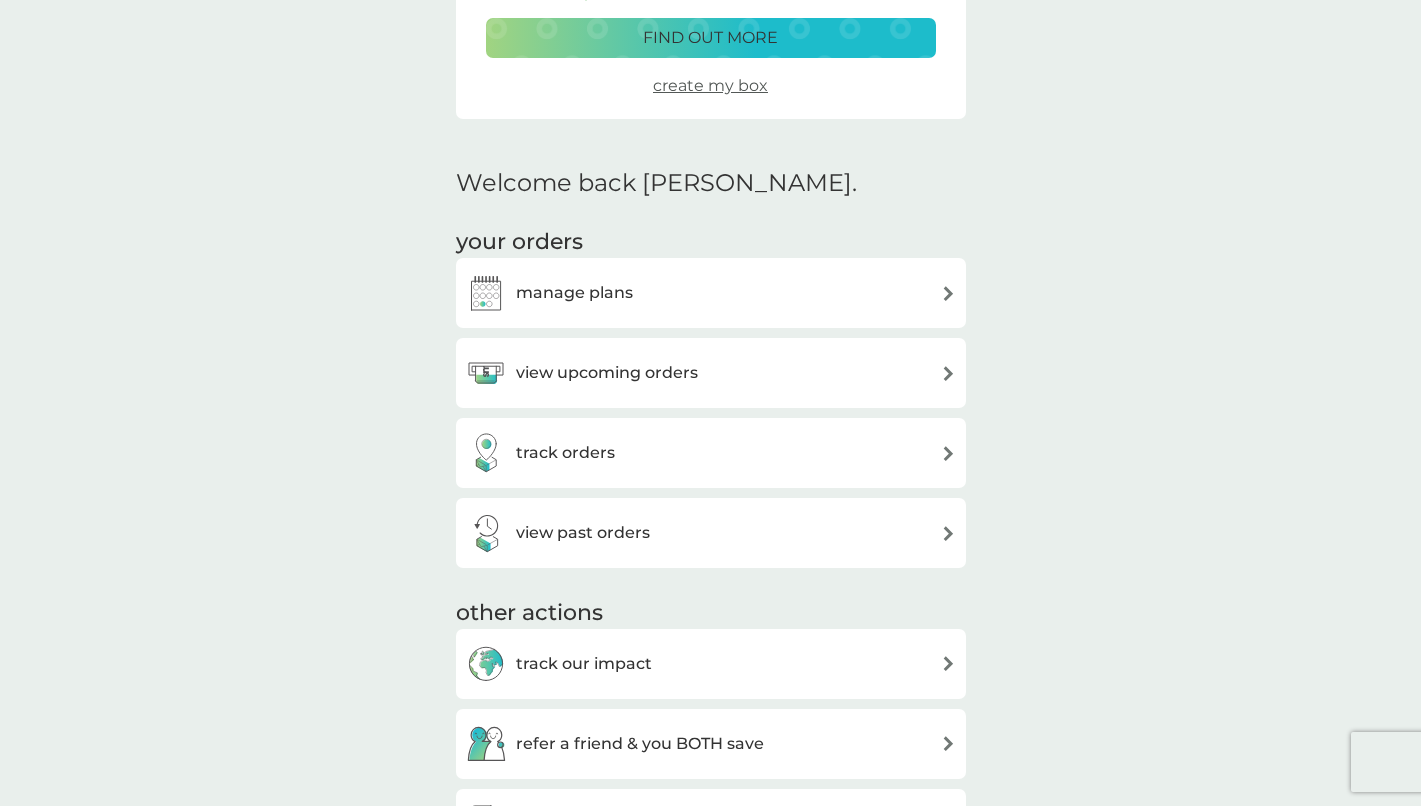 click on "manage plans" at bounding box center (574, 293) 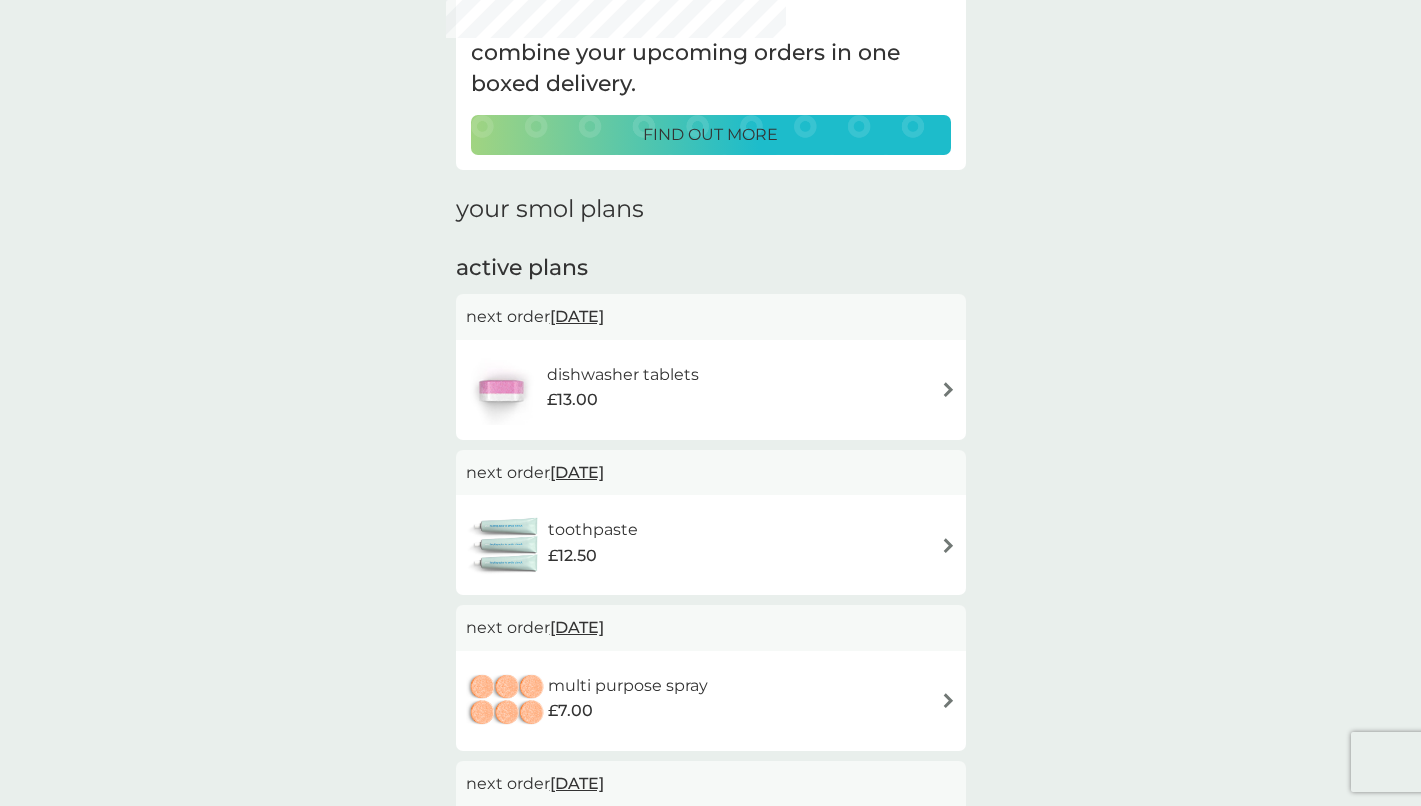 scroll, scrollTop: 0, scrollLeft: 0, axis: both 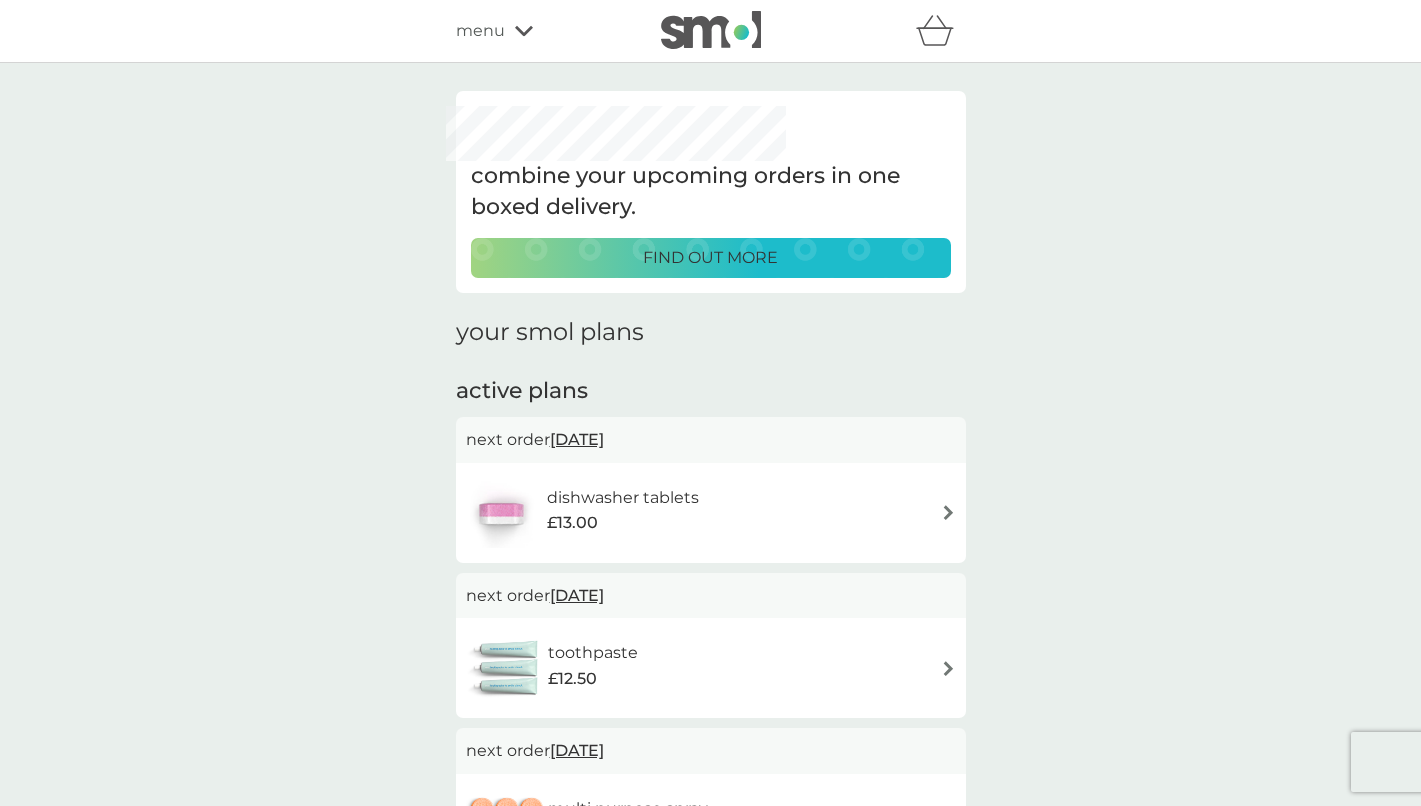 click on "£13.00" at bounding box center (623, 523) 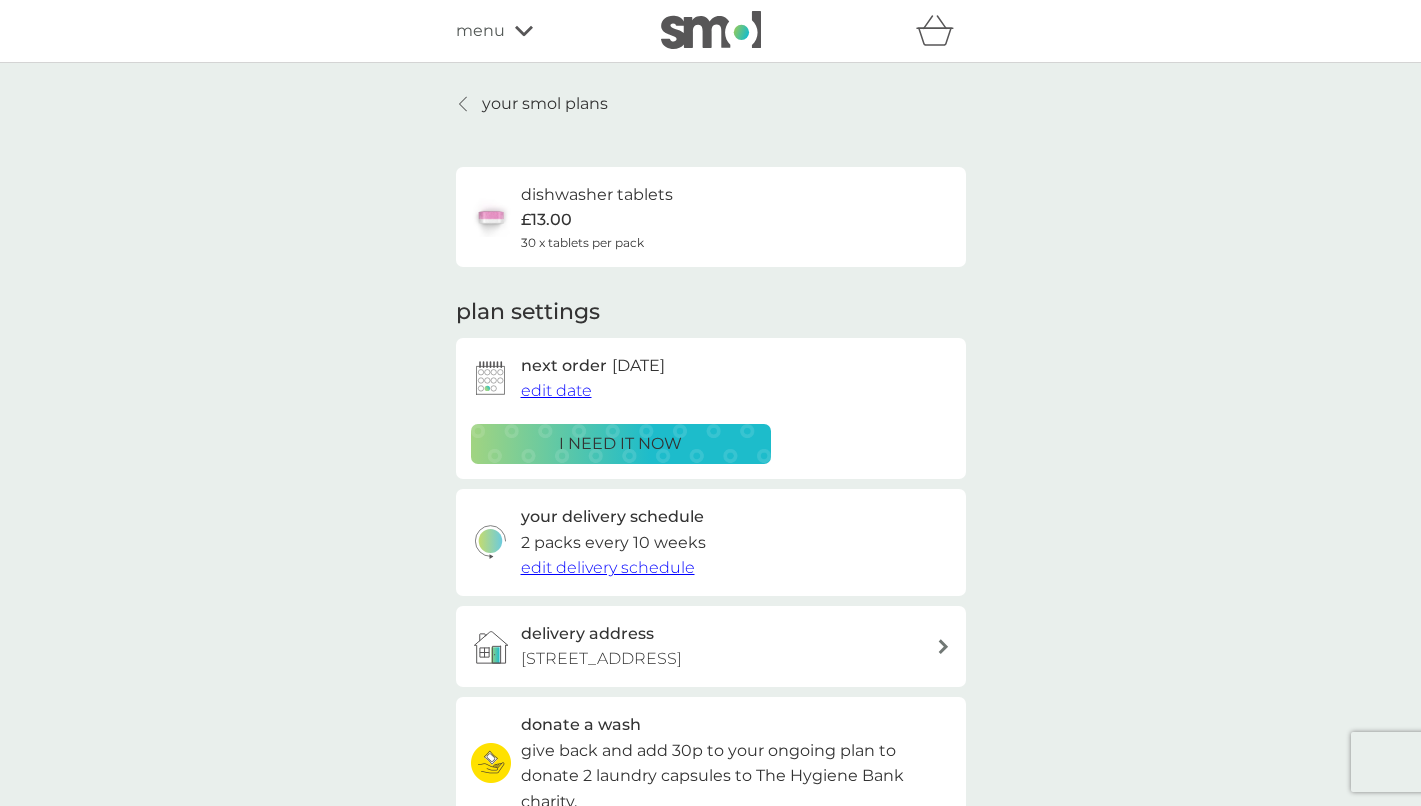 click on "i need it now" at bounding box center (620, 444) 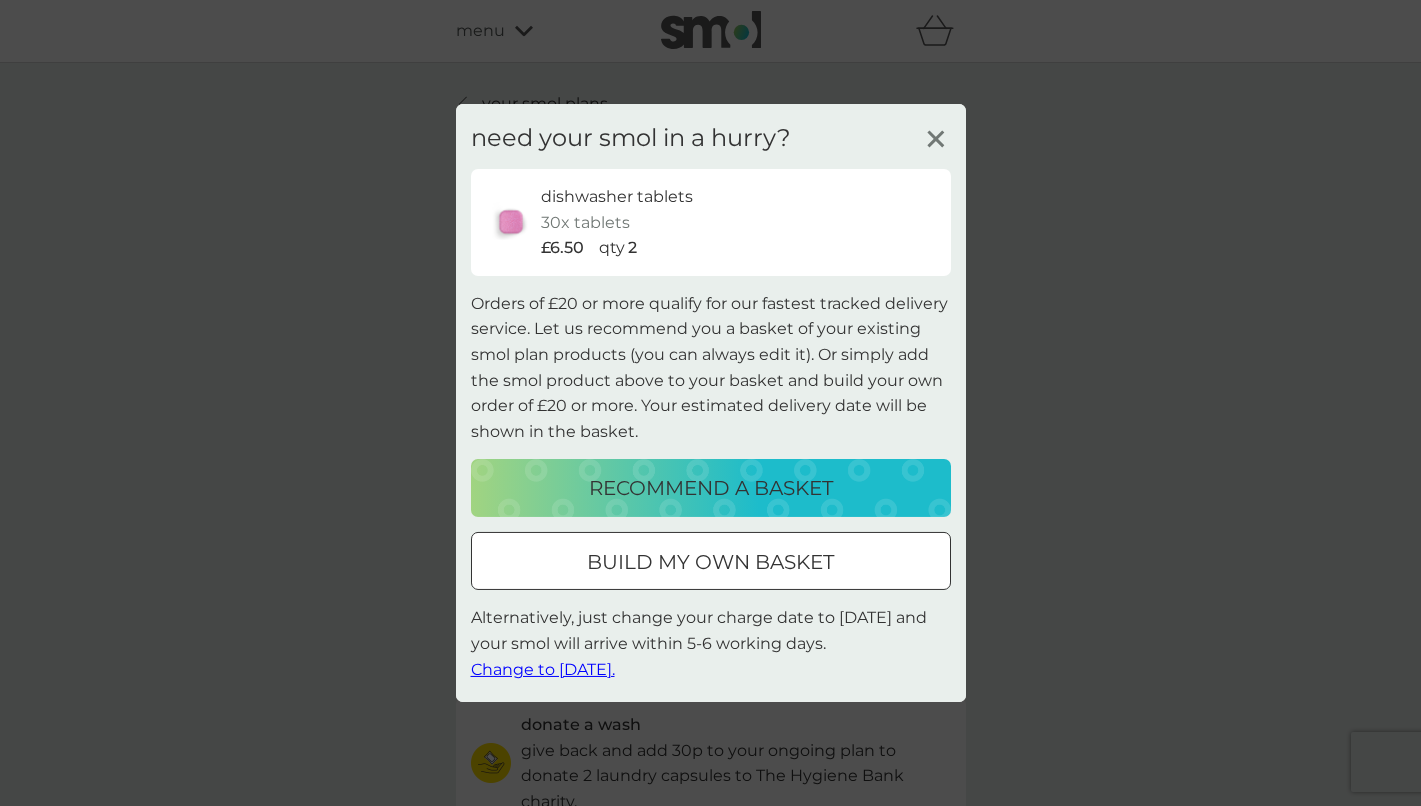 click on "build my own basket" at bounding box center [710, 562] 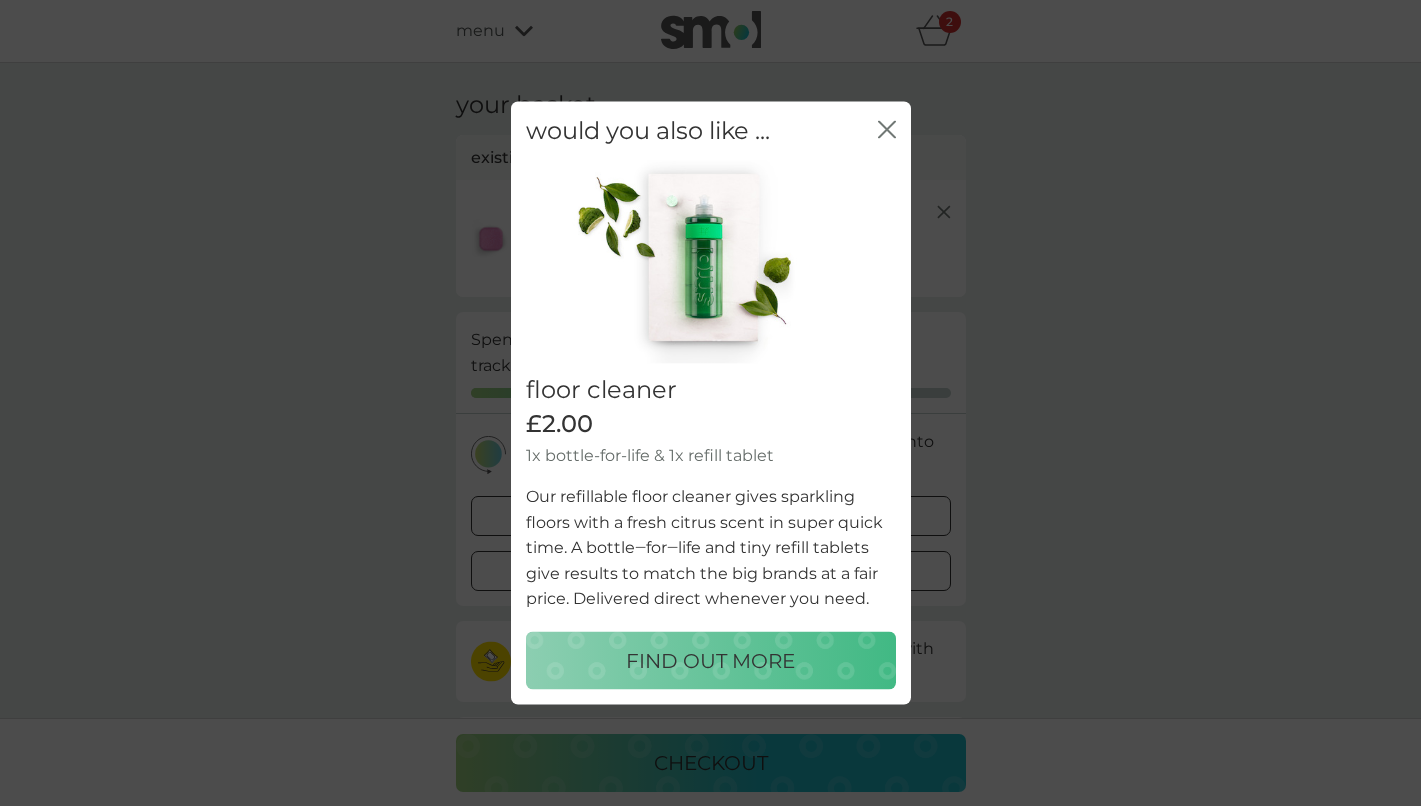 click on "close" 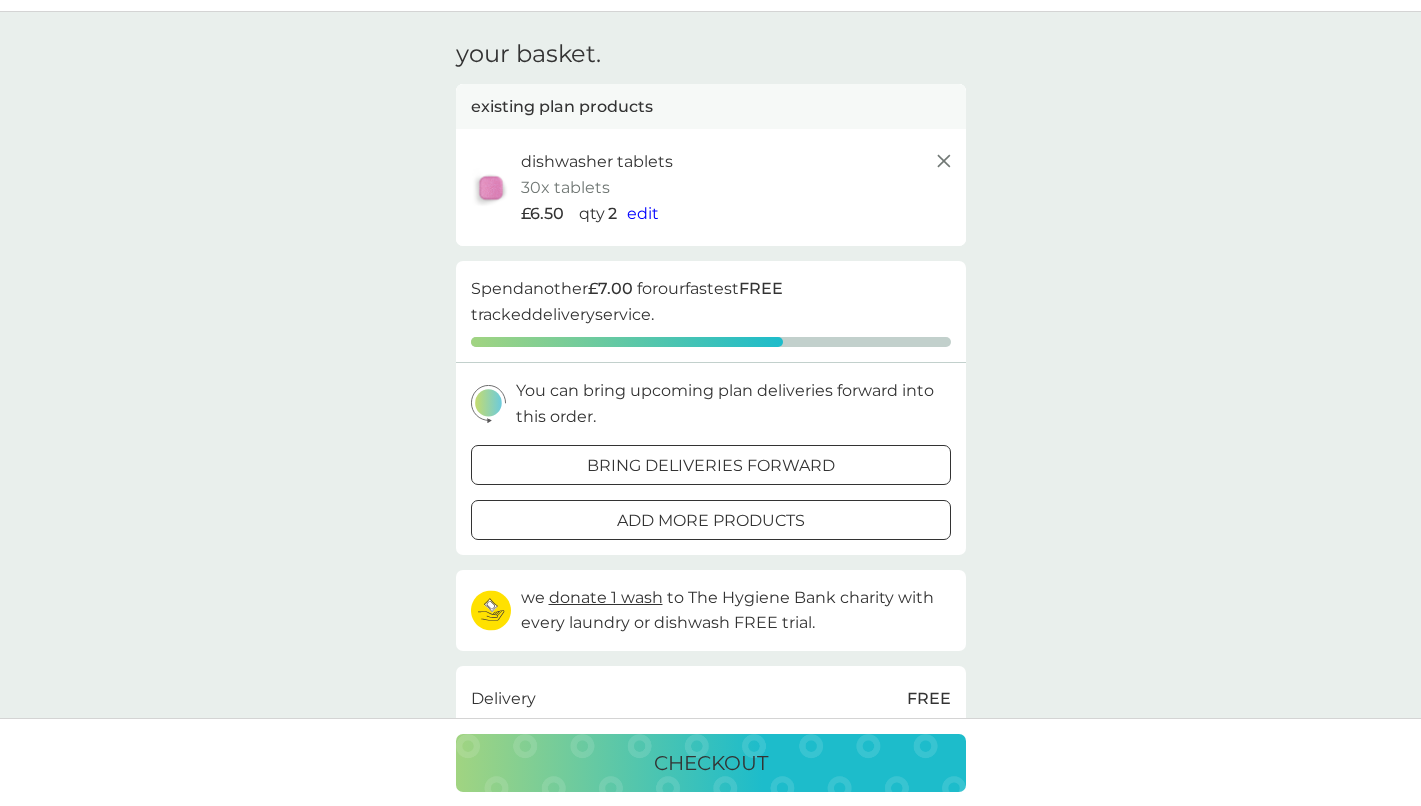 scroll, scrollTop: 39, scrollLeft: 0, axis: vertical 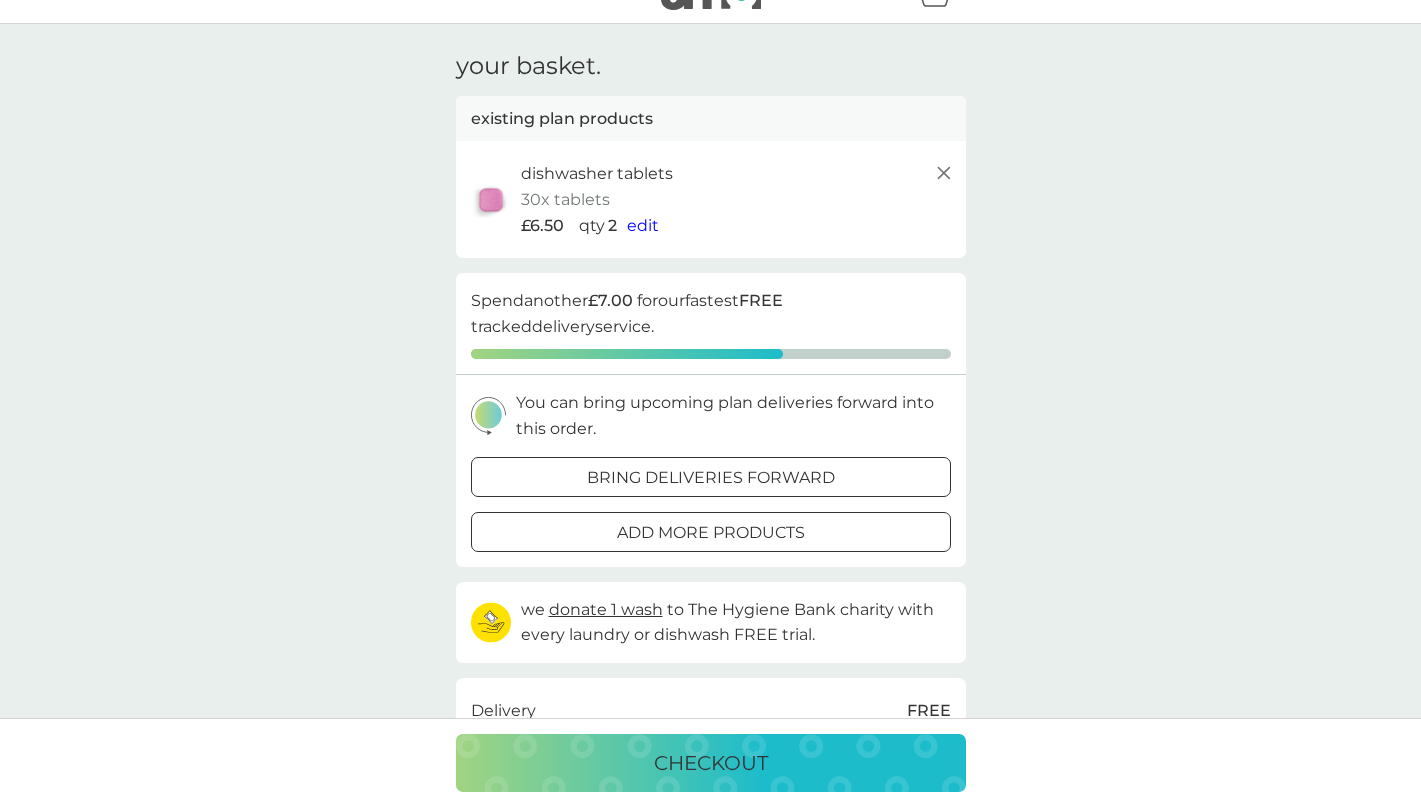 click on "add more products" at bounding box center (711, 533) 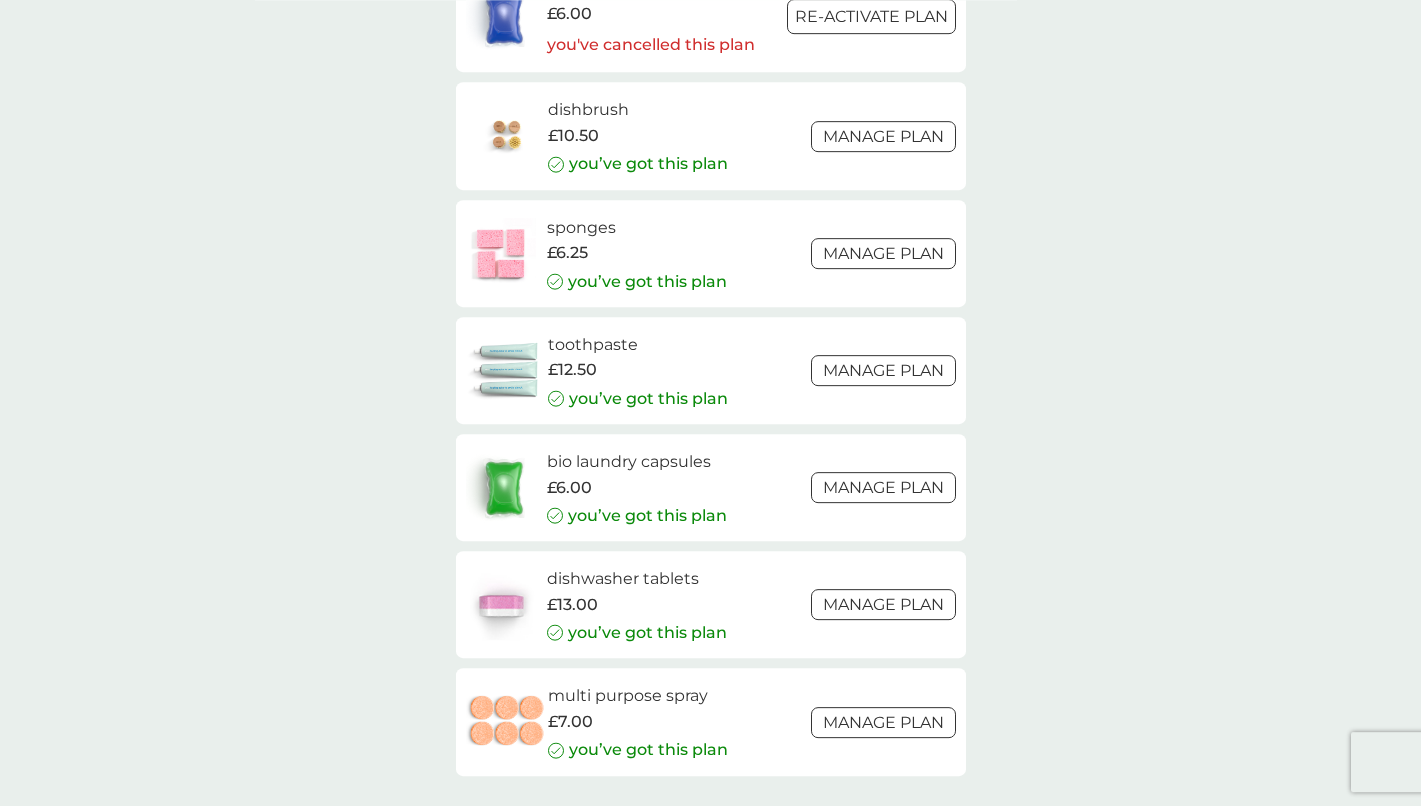 scroll, scrollTop: 2809, scrollLeft: 0, axis: vertical 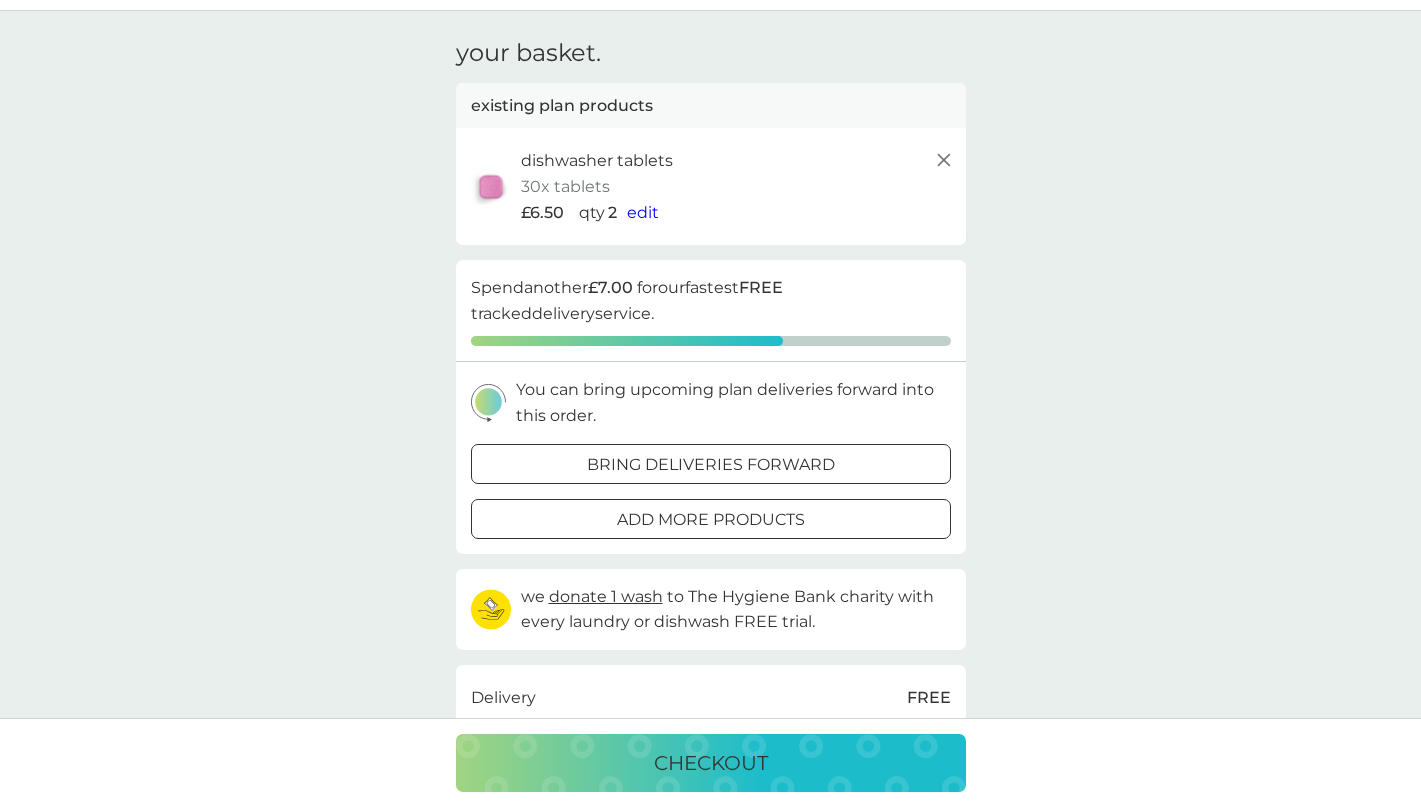 click on "bring deliveries forward" at bounding box center (711, 465) 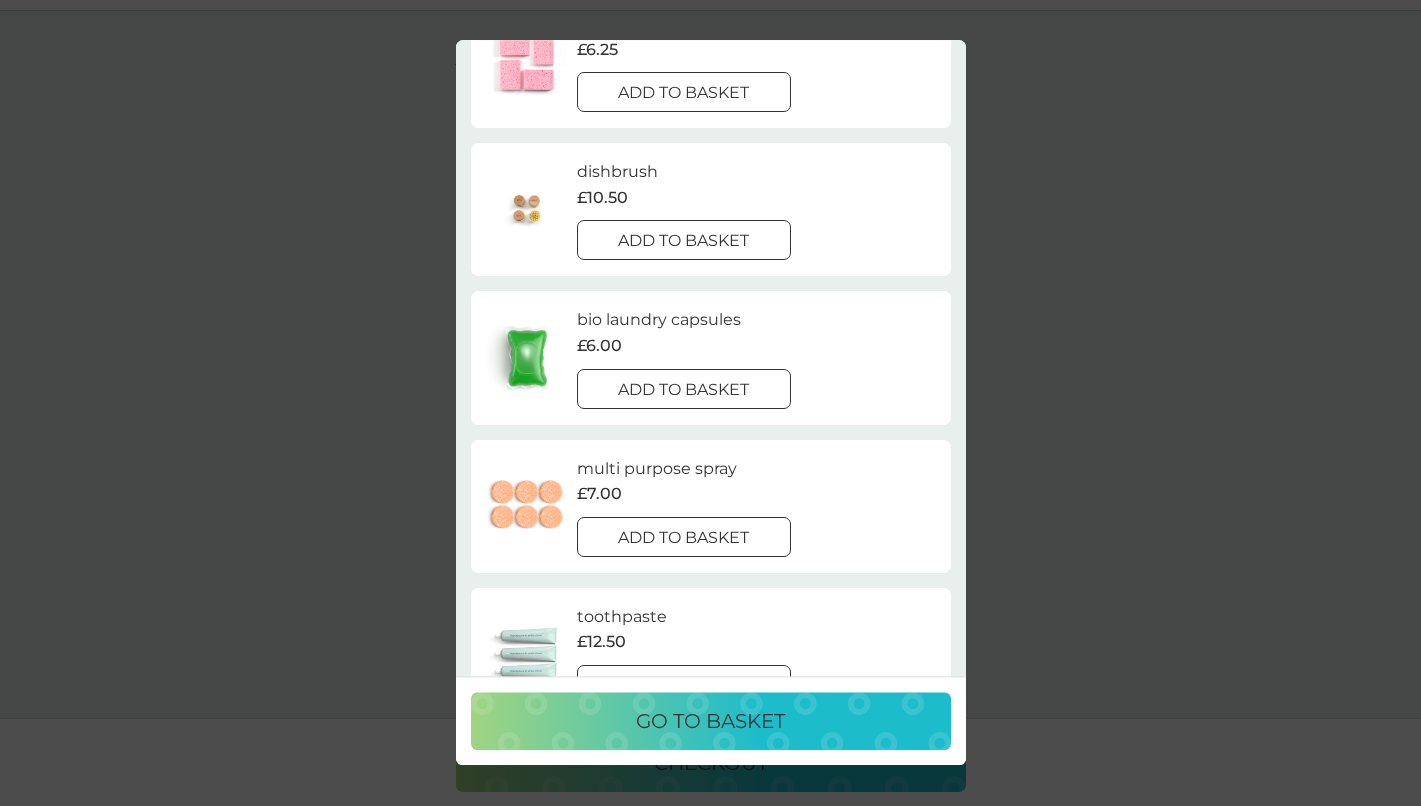 scroll, scrollTop: 496, scrollLeft: 0, axis: vertical 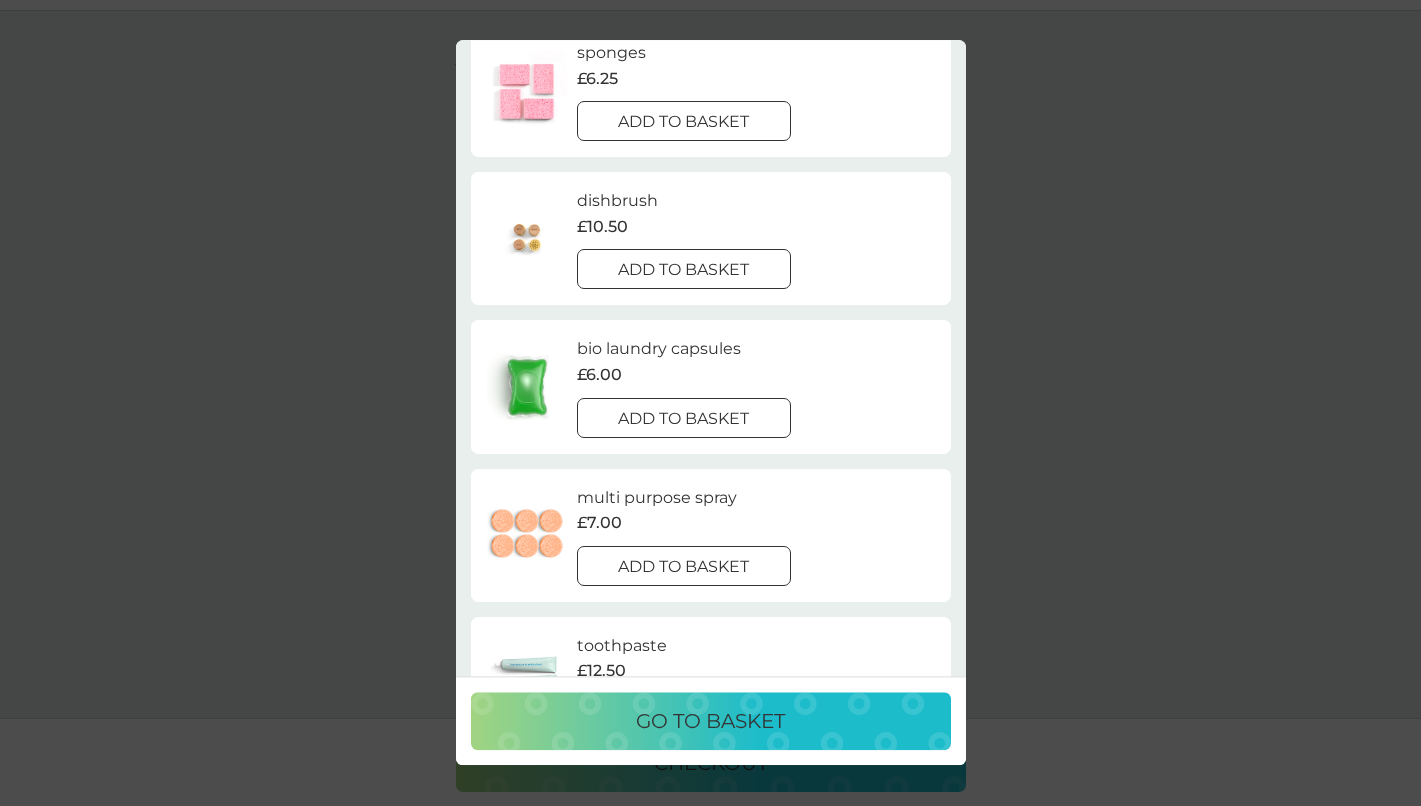 click on "add to basket" at bounding box center (684, 418) 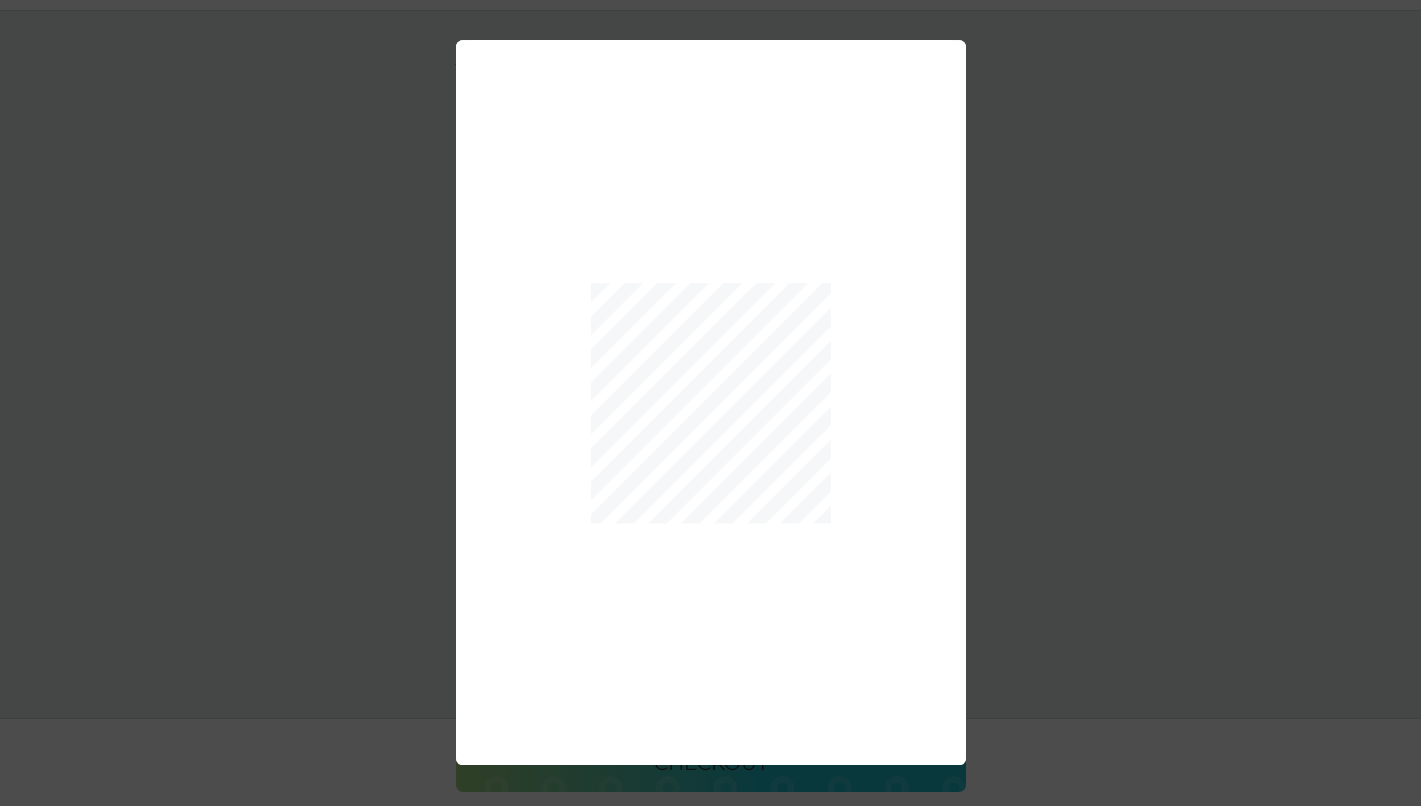 scroll, scrollTop: 456, scrollLeft: 0, axis: vertical 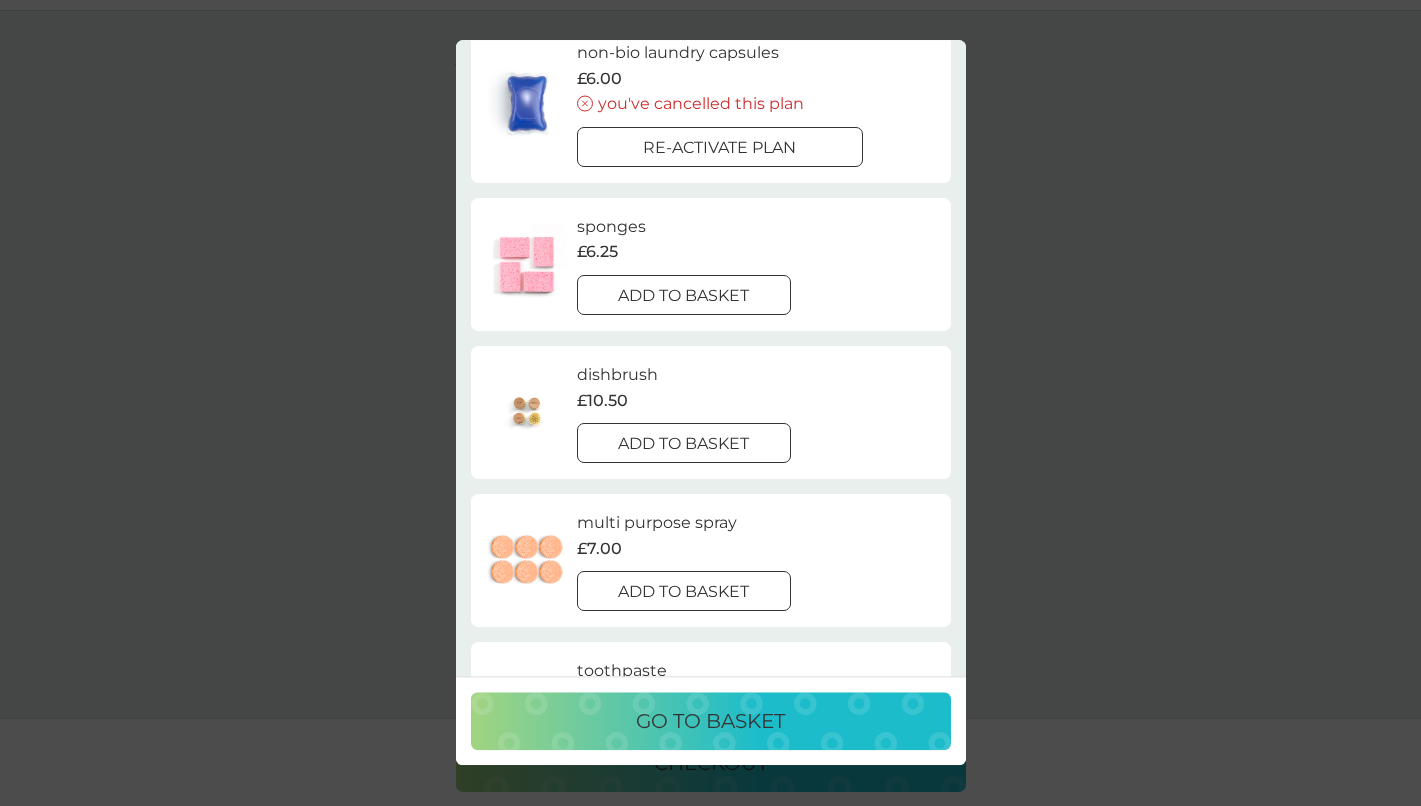 click on "go to basket" at bounding box center (710, 722) 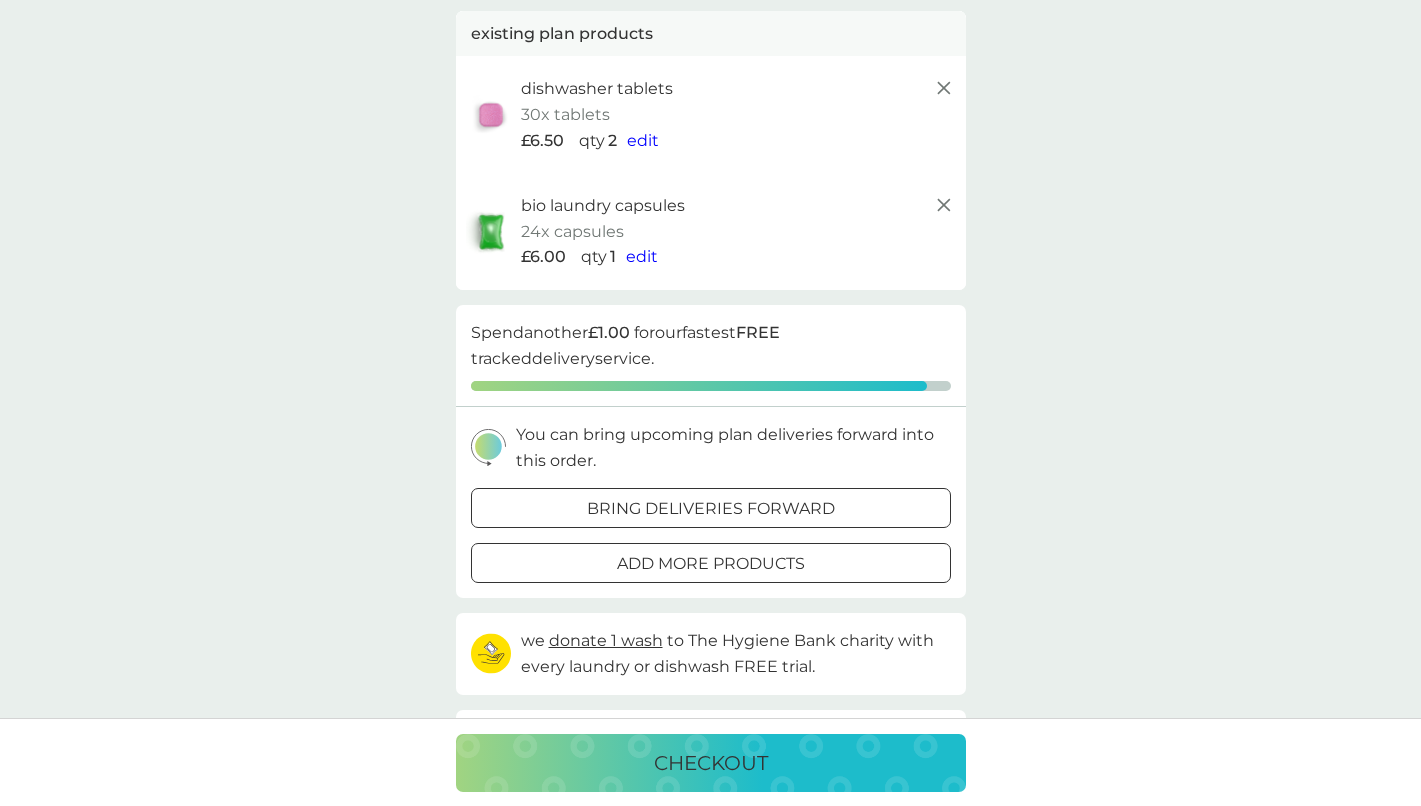 scroll, scrollTop: 116, scrollLeft: 0, axis: vertical 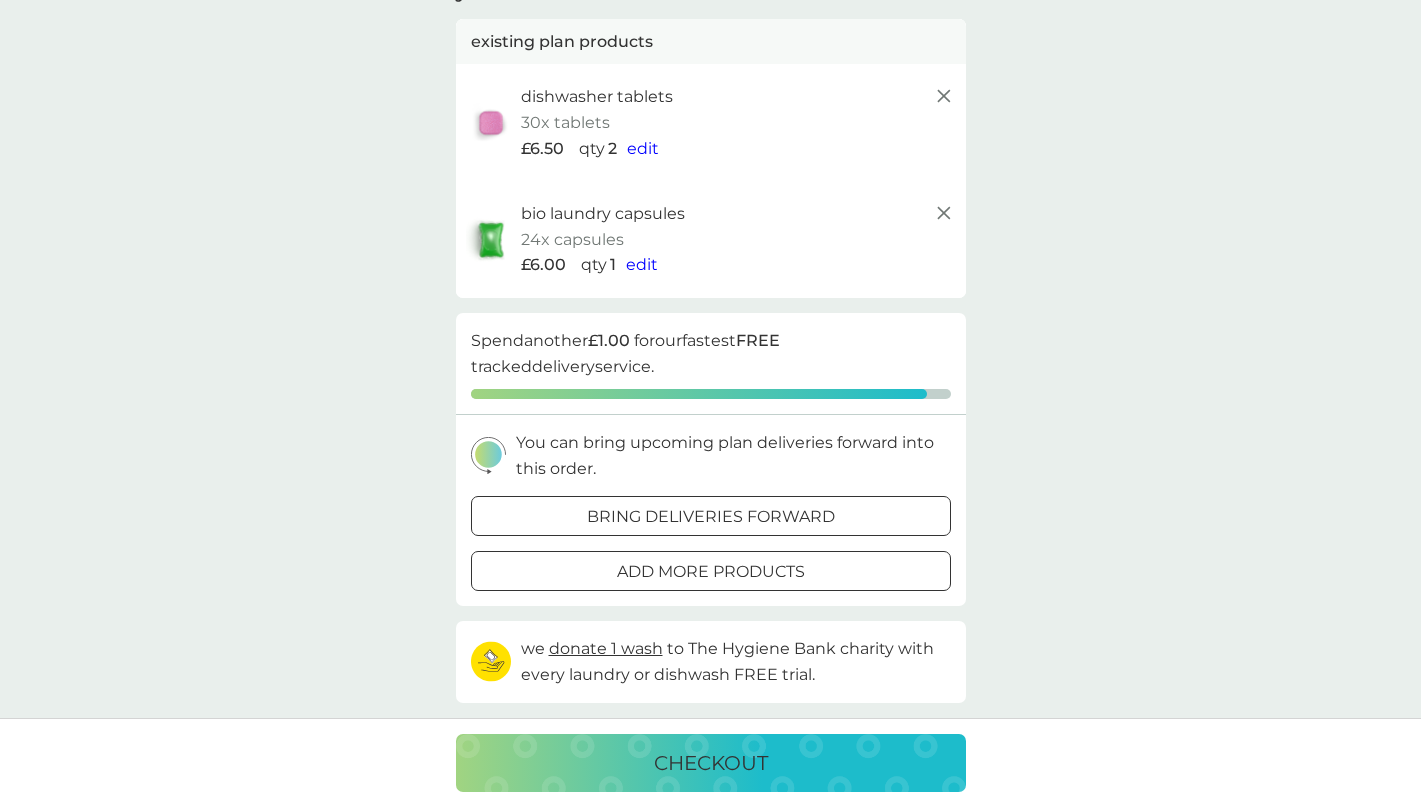 click on "add more products" at bounding box center [711, 572] 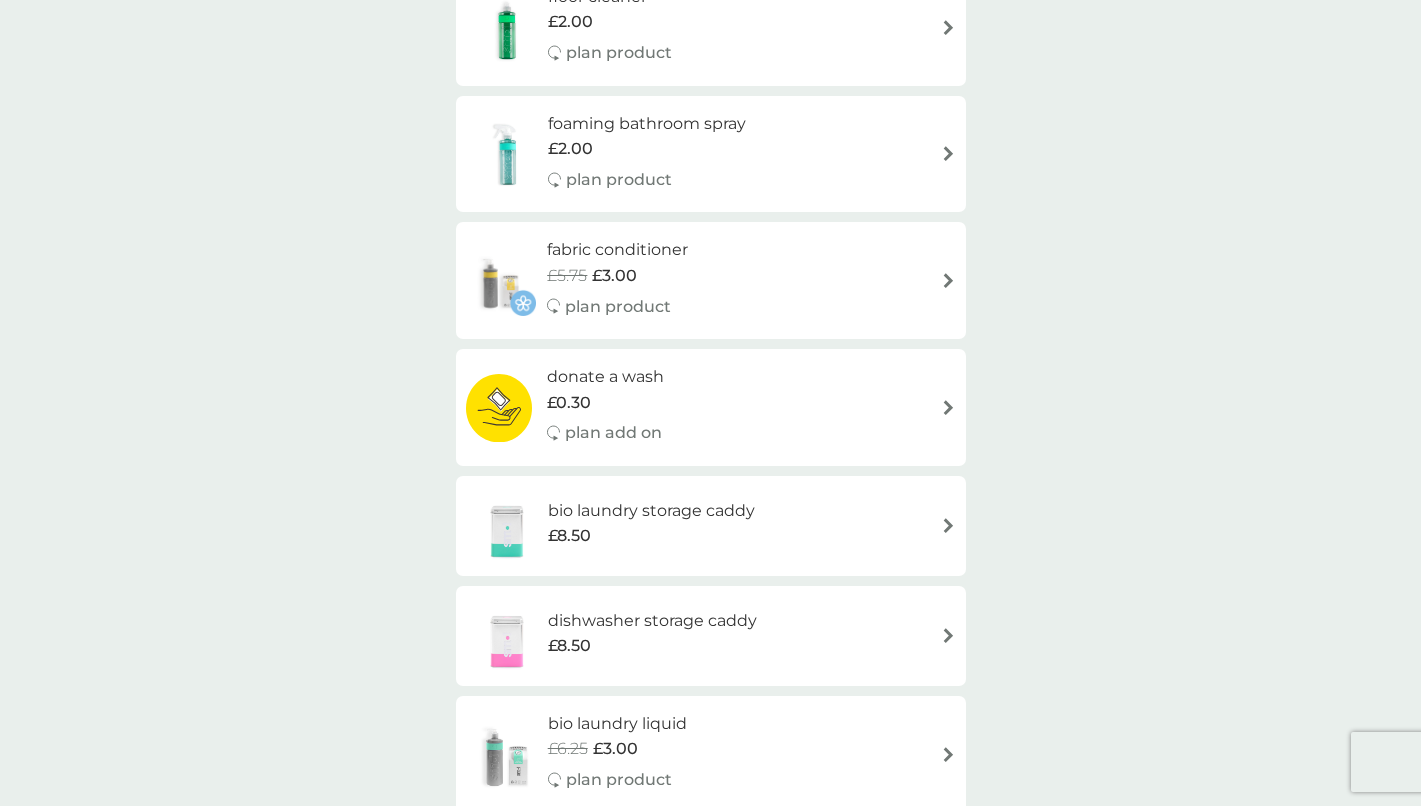 scroll, scrollTop: 437, scrollLeft: 0, axis: vertical 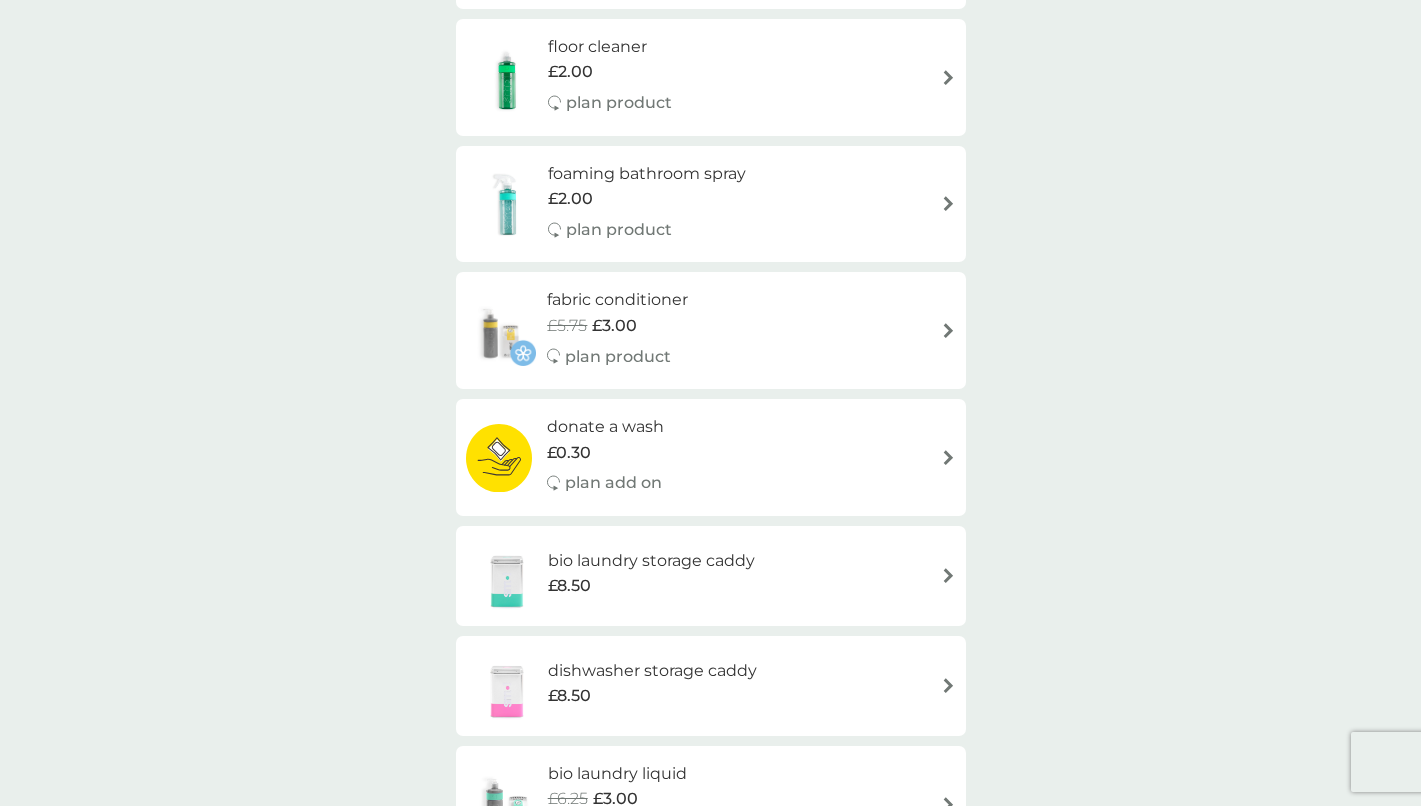click on "donate a wash £0.30 plan add on" at bounding box center (711, 457) 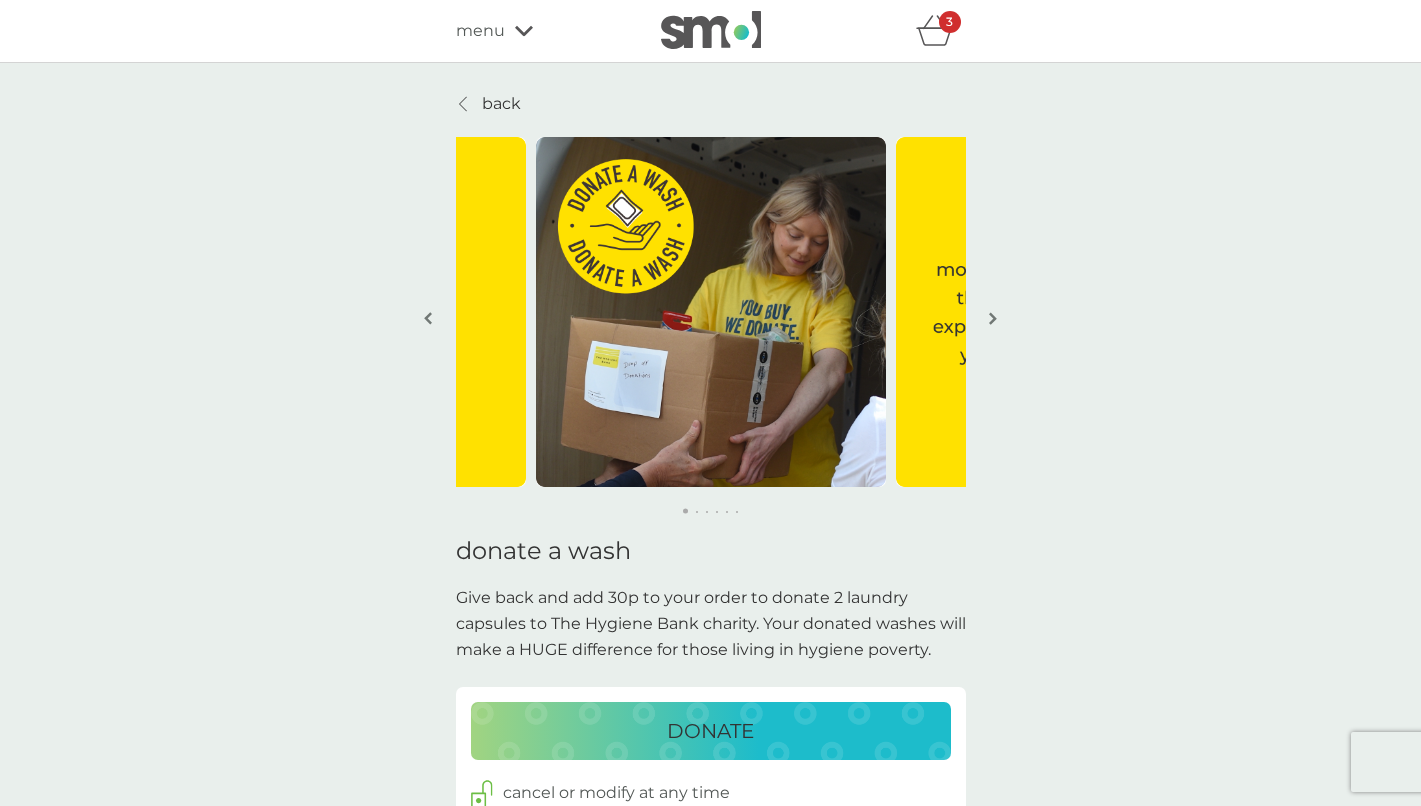 scroll, scrollTop: 214, scrollLeft: 0, axis: vertical 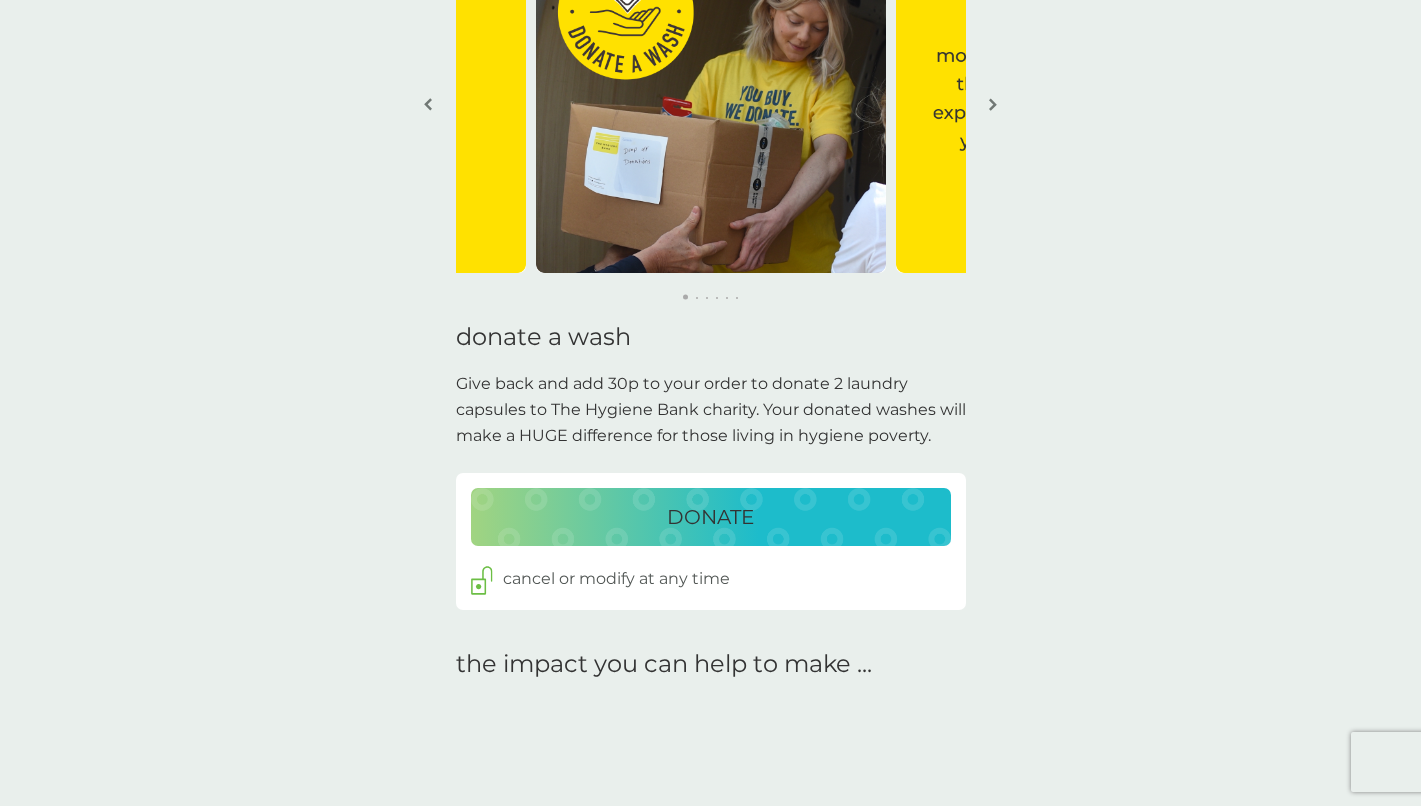 click on "DONATE" at bounding box center [710, 517] 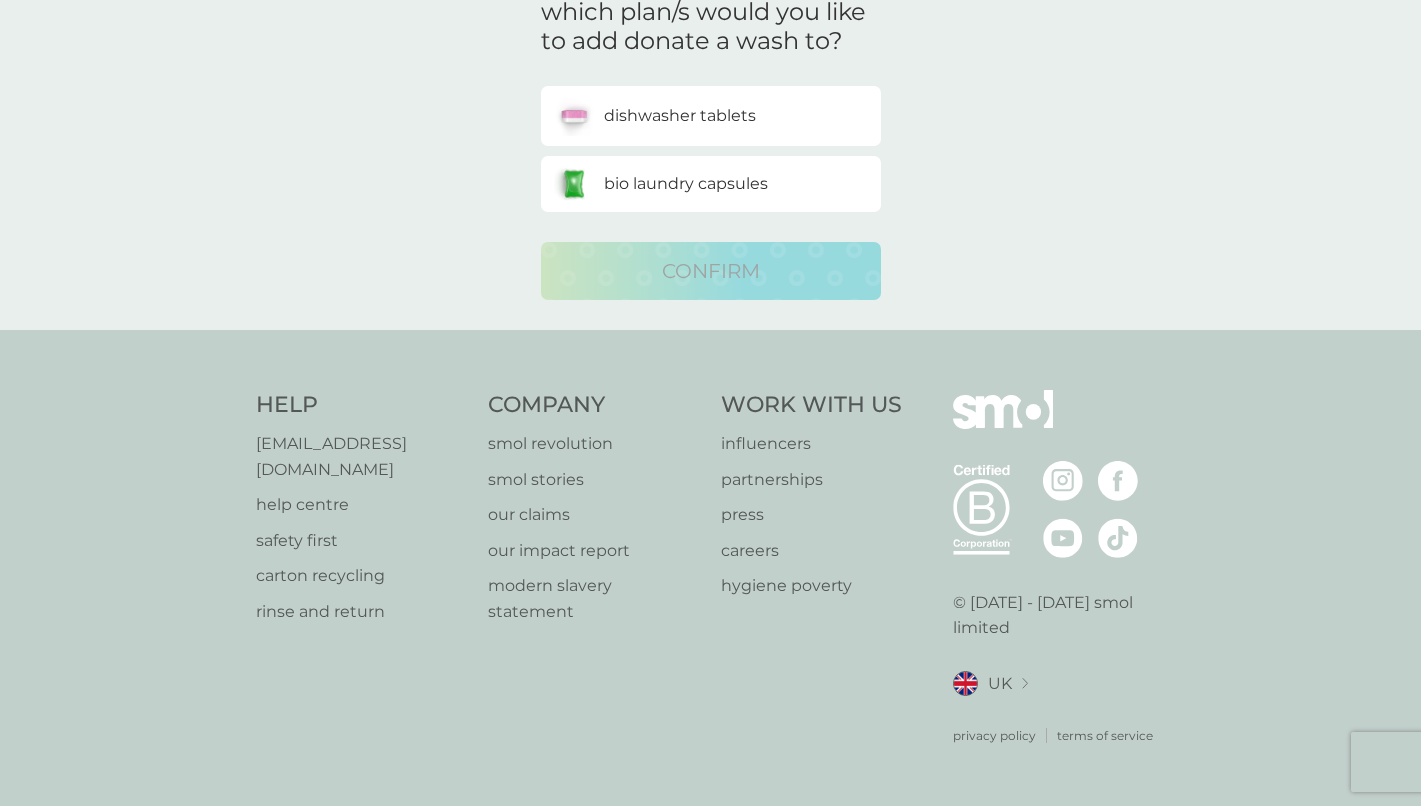 scroll, scrollTop: 0, scrollLeft: 0, axis: both 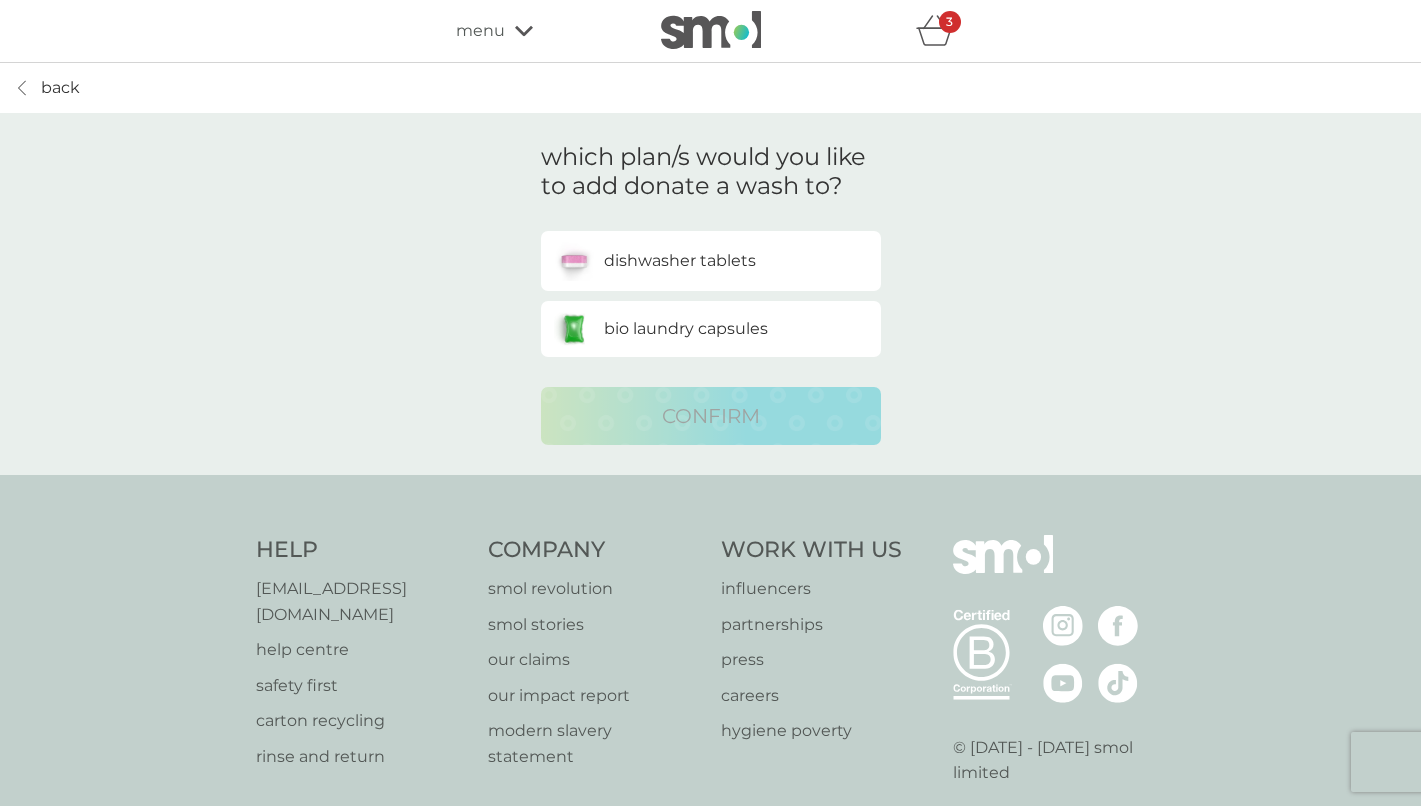 click on "back" at bounding box center [60, 88] 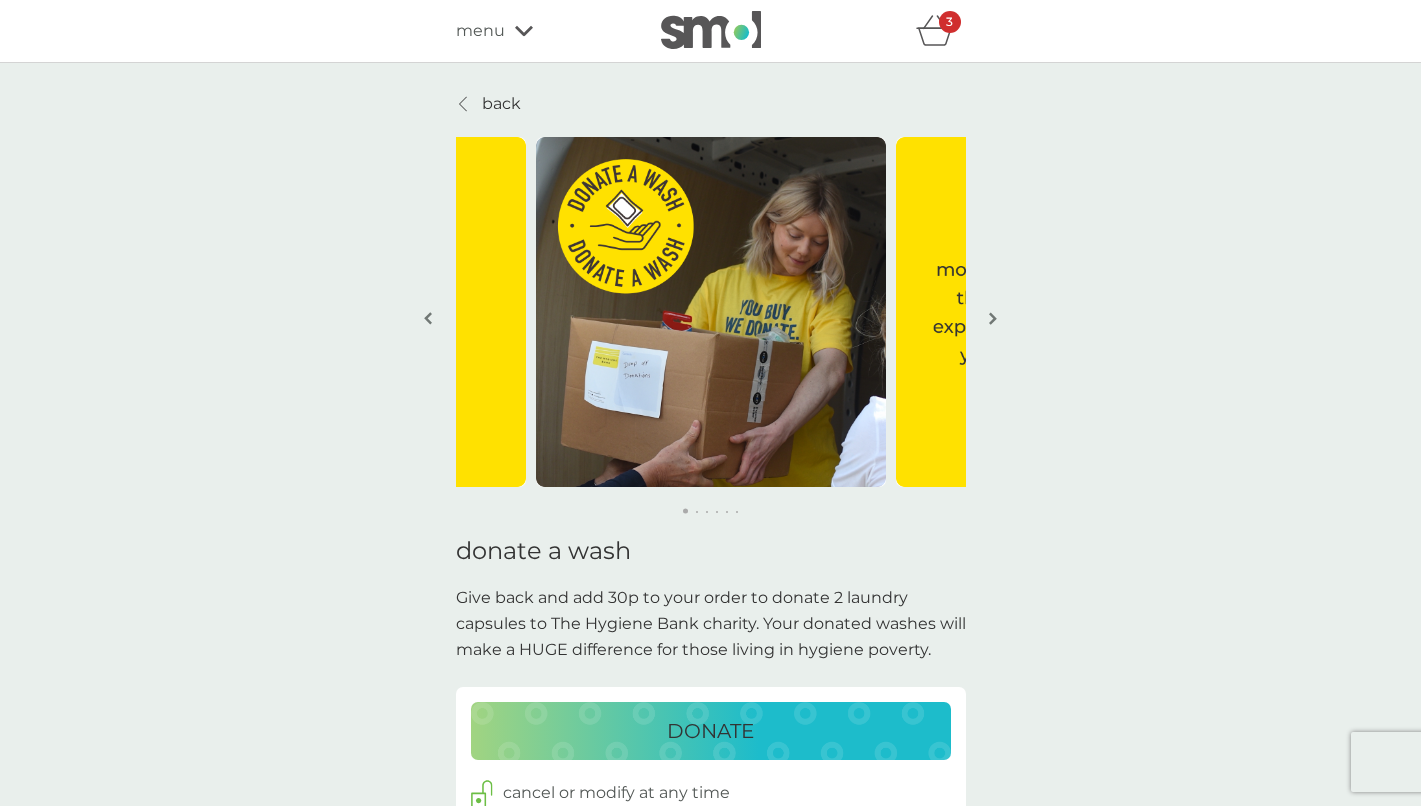 click on "back" at bounding box center [501, 104] 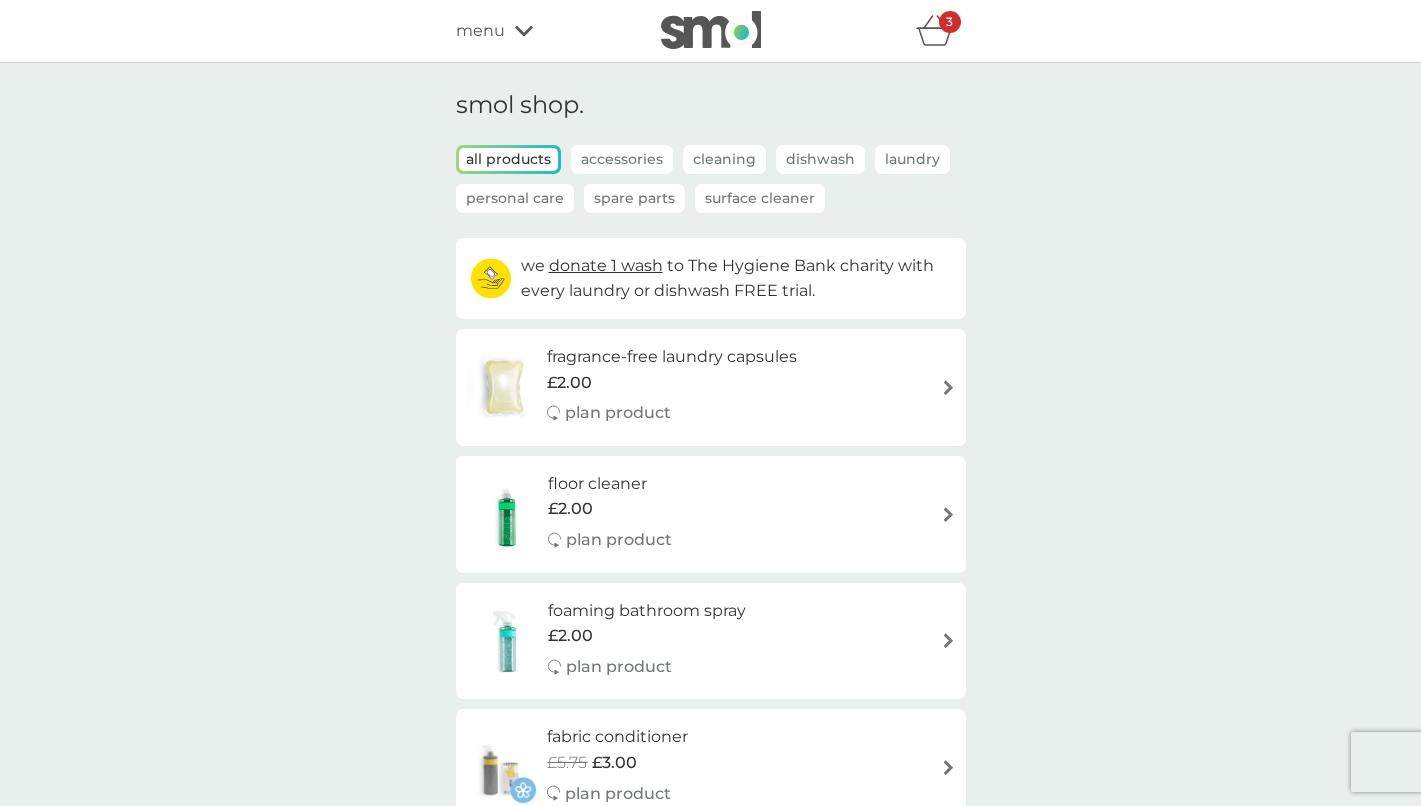 scroll, scrollTop: 41, scrollLeft: 0, axis: vertical 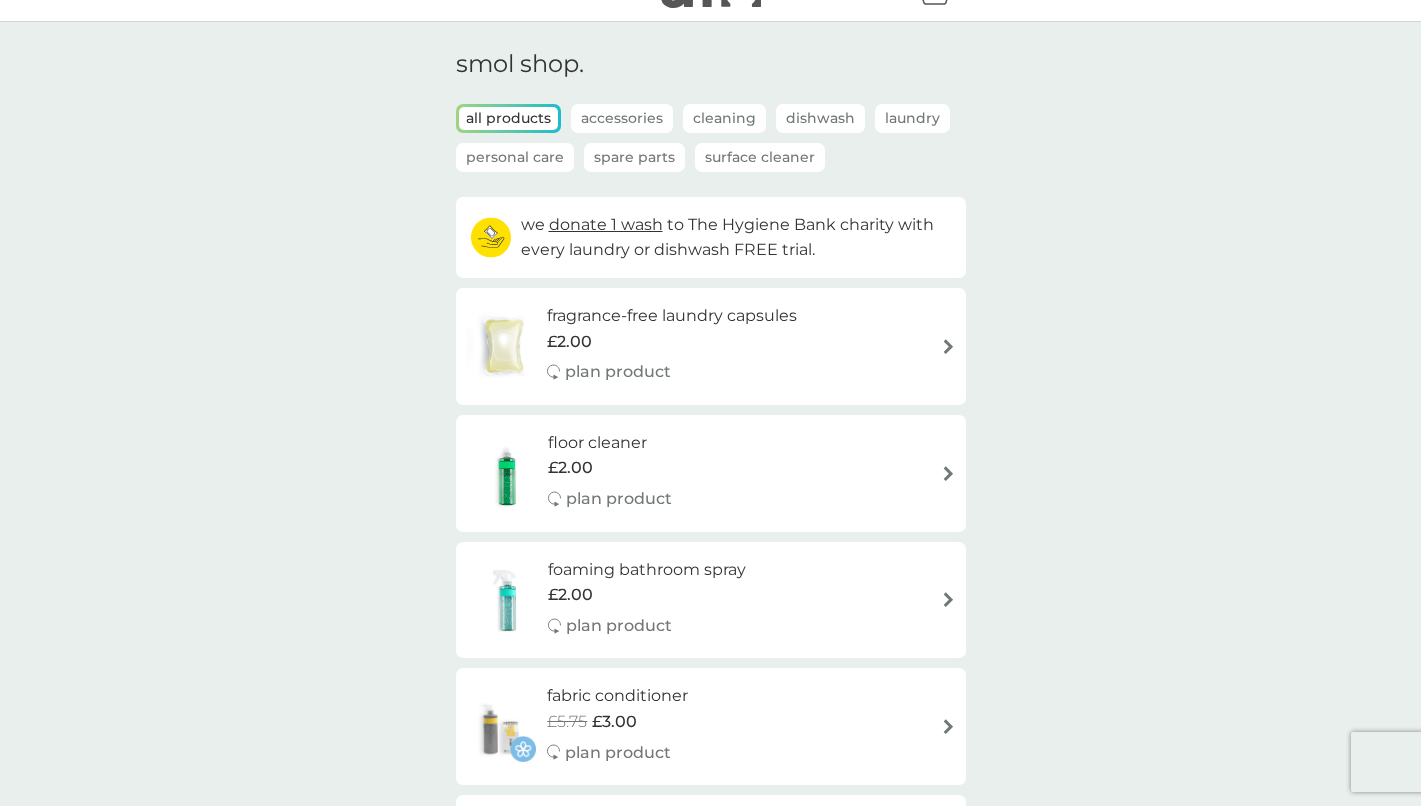 click on "£2.00" at bounding box center (672, 342) 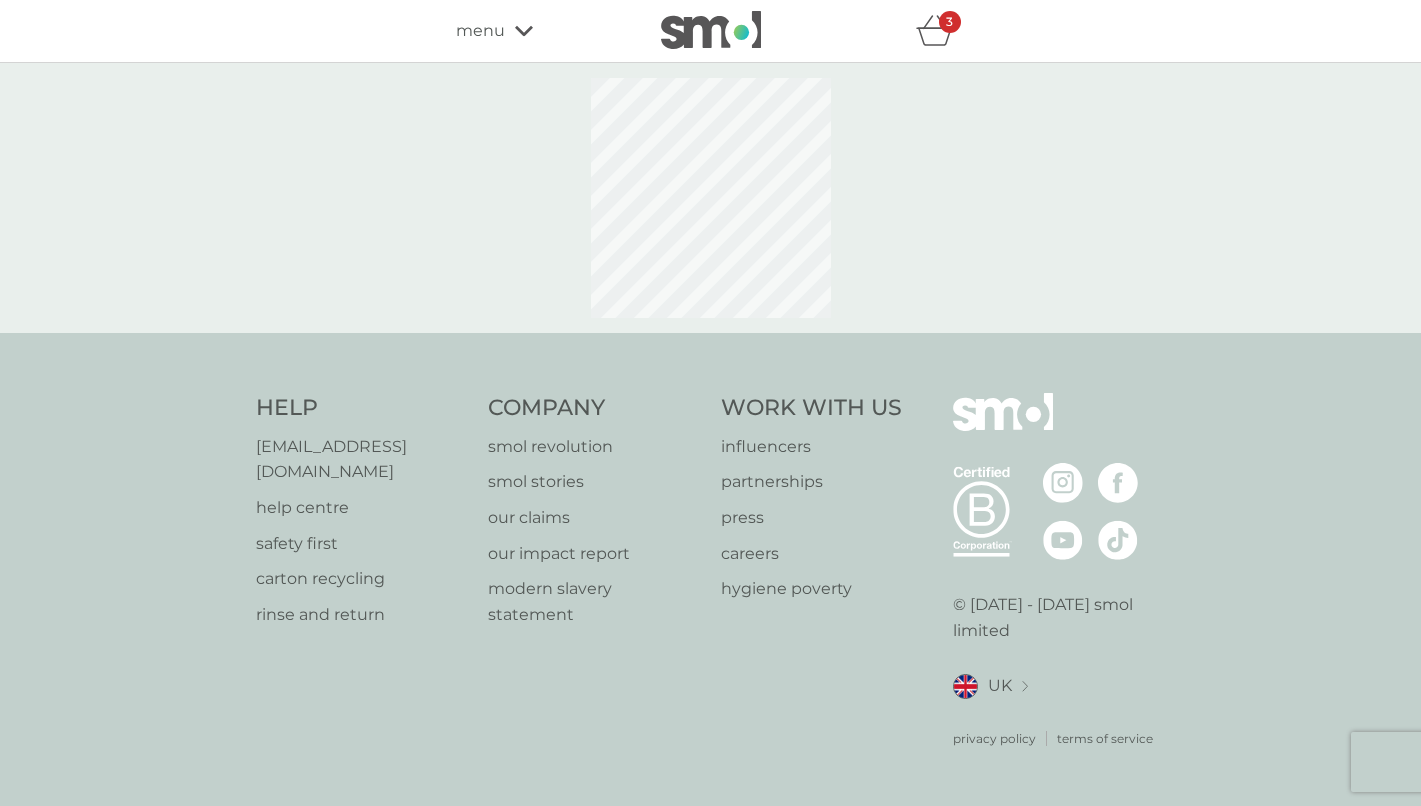 select on "42" 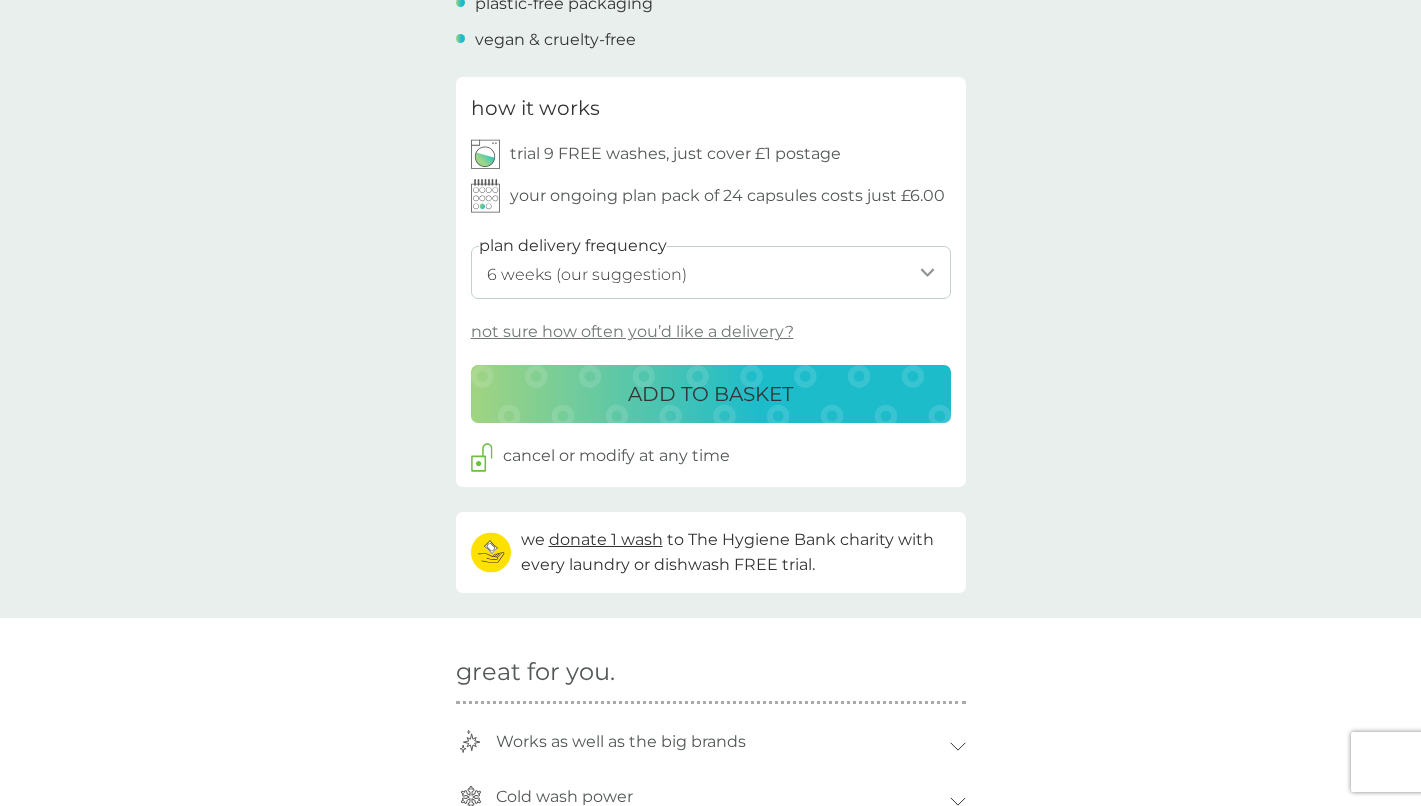 scroll, scrollTop: 930, scrollLeft: 0, axis: vertical 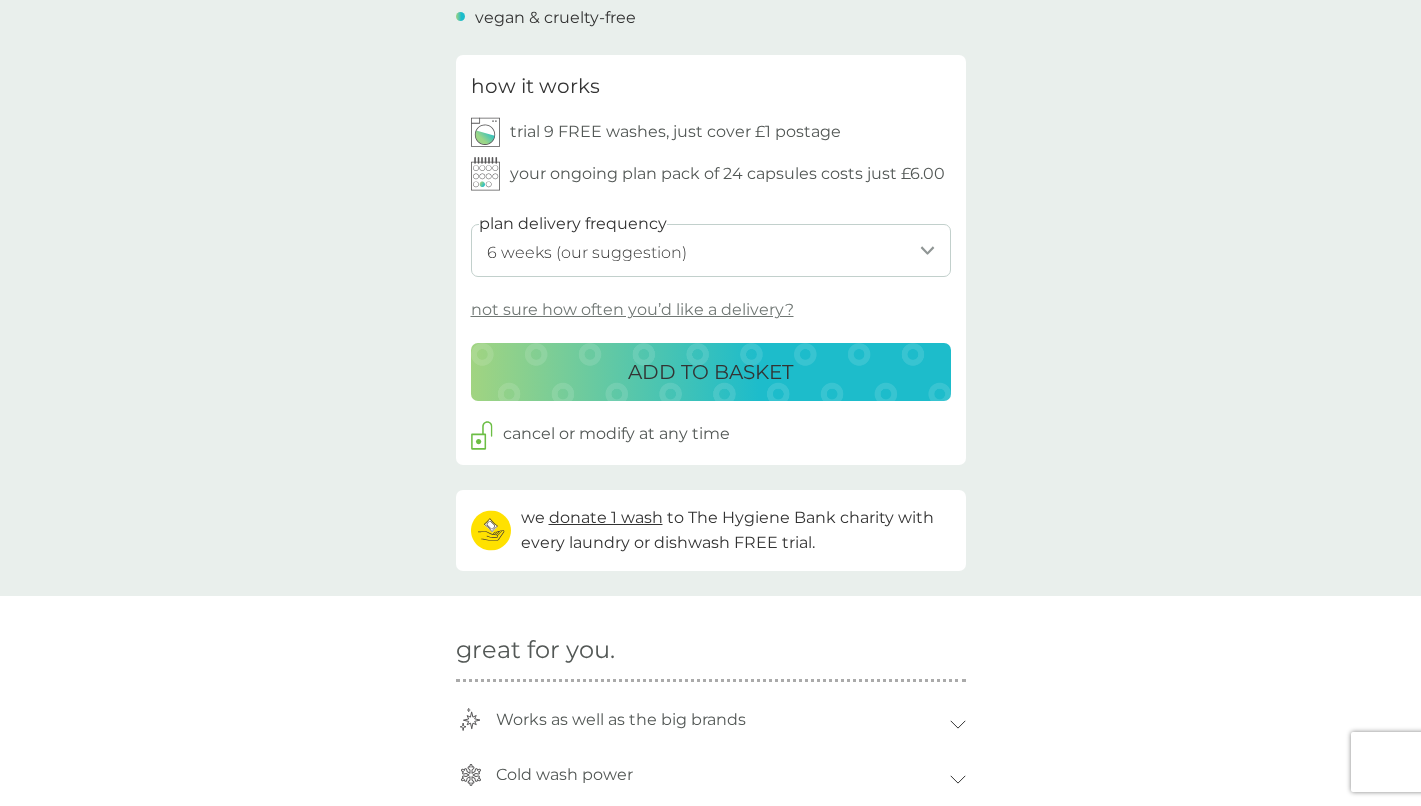 click on "not sure how often you’d like a delivery?" at bounding box center [632, 310] 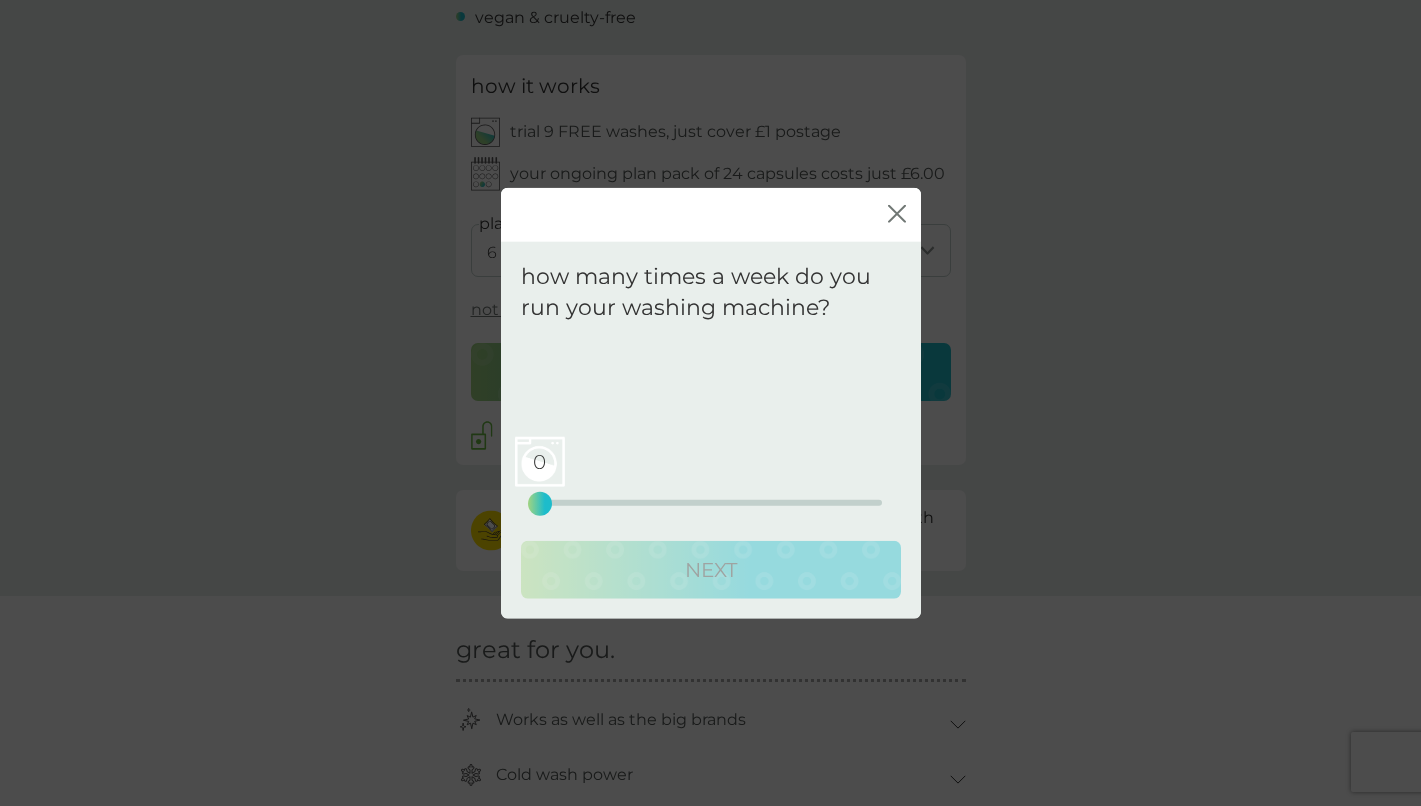 click on "close" 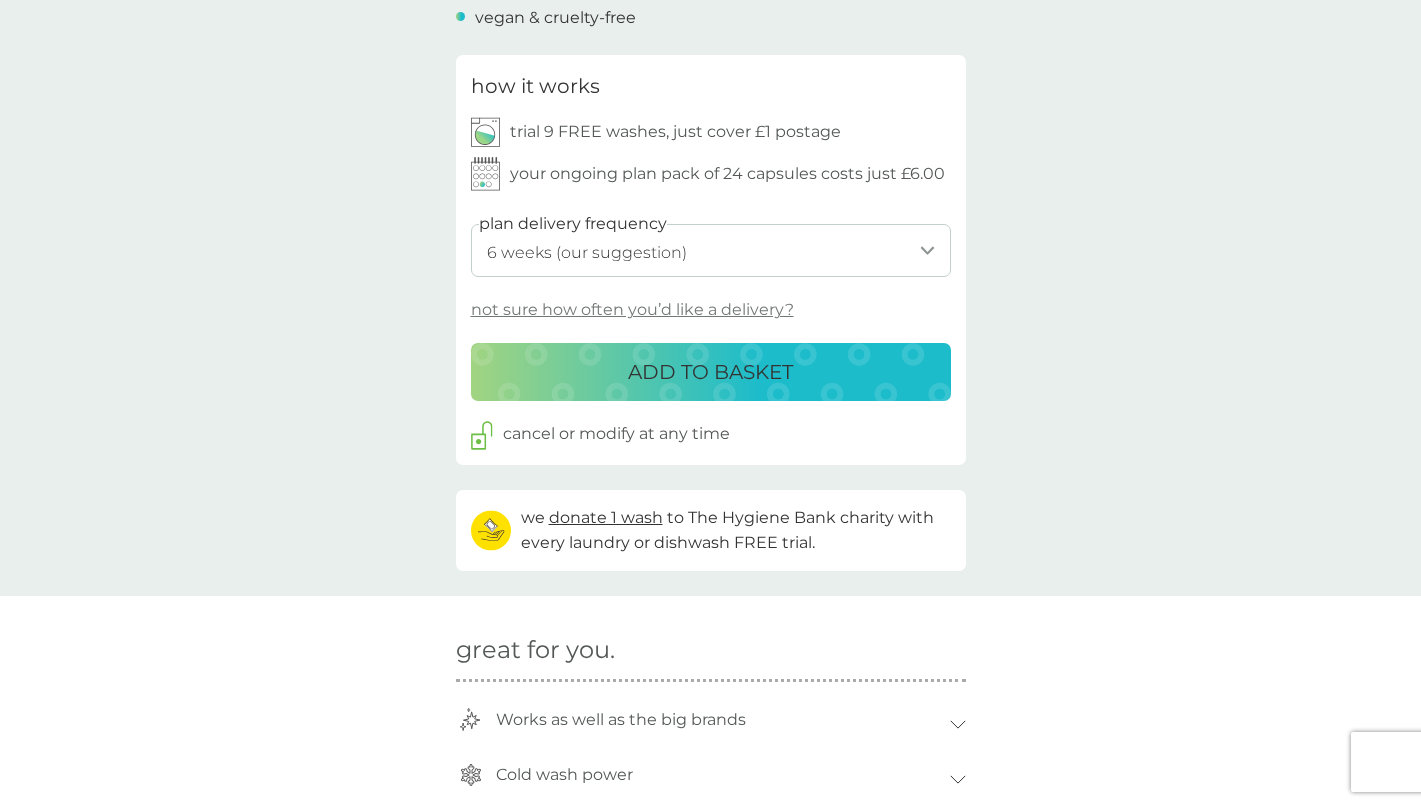 click on "ADD TO BASKET" at bounding box center (710, 372) 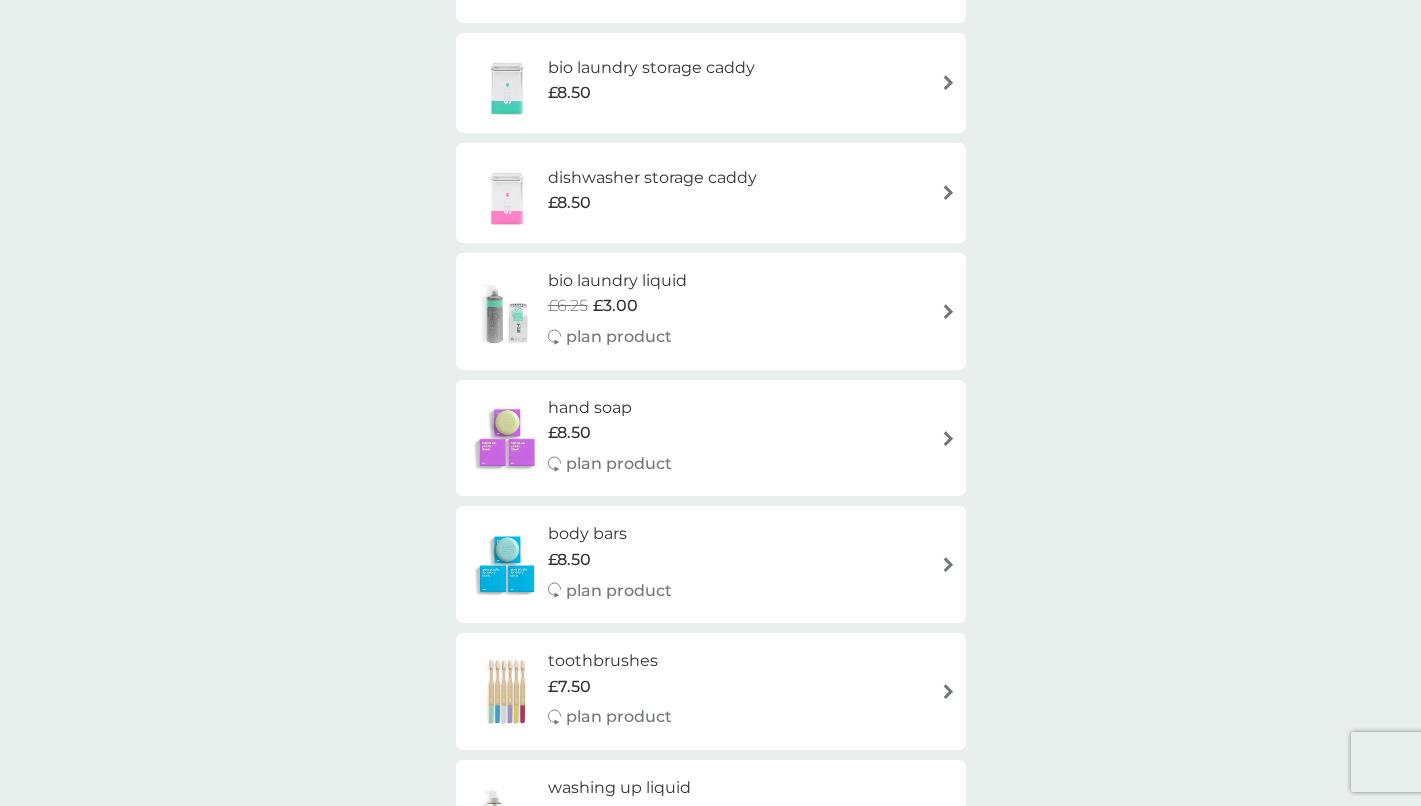 scroll, scrollTop: 0, scrollLeft: 0, axis: both 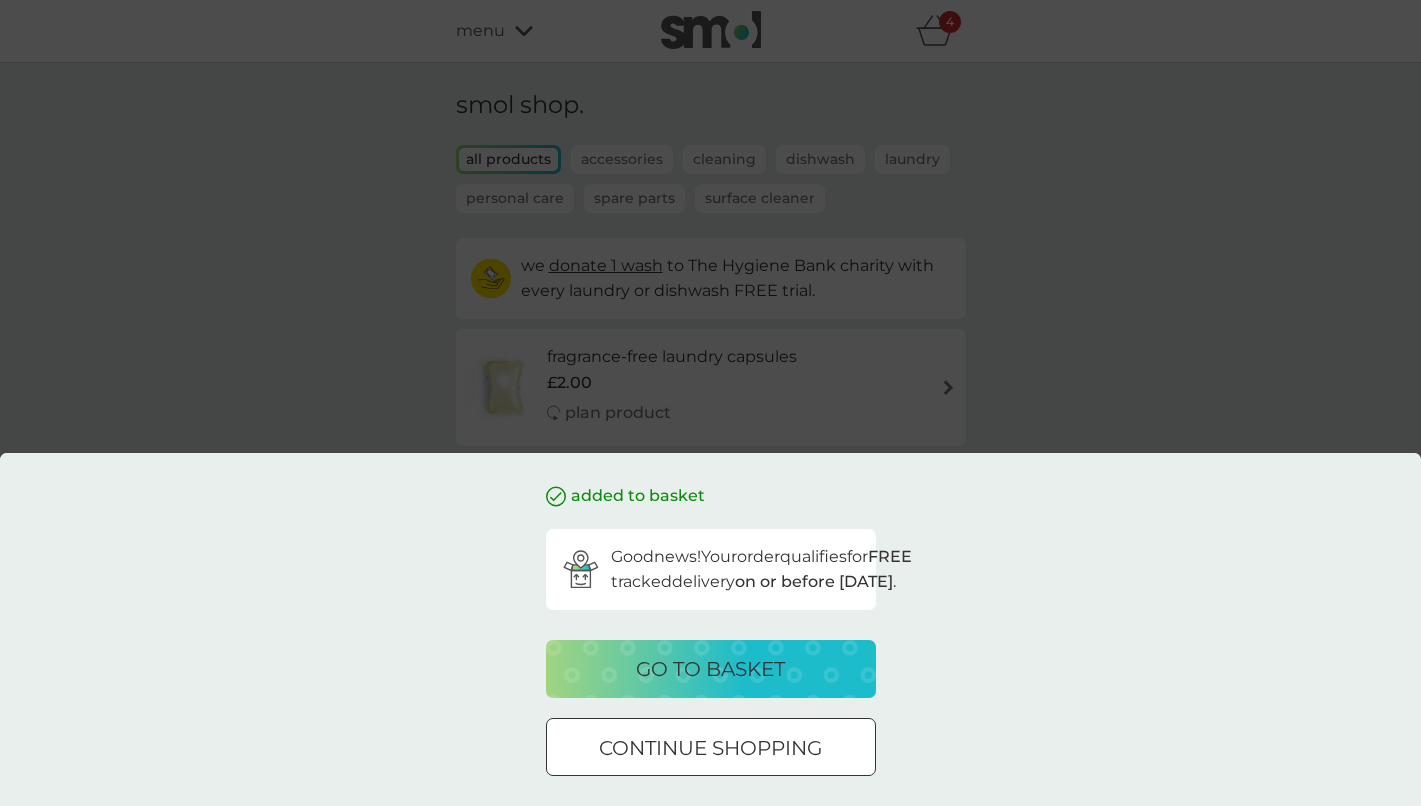 click on "go to basket" at bounding box center (710, 669) 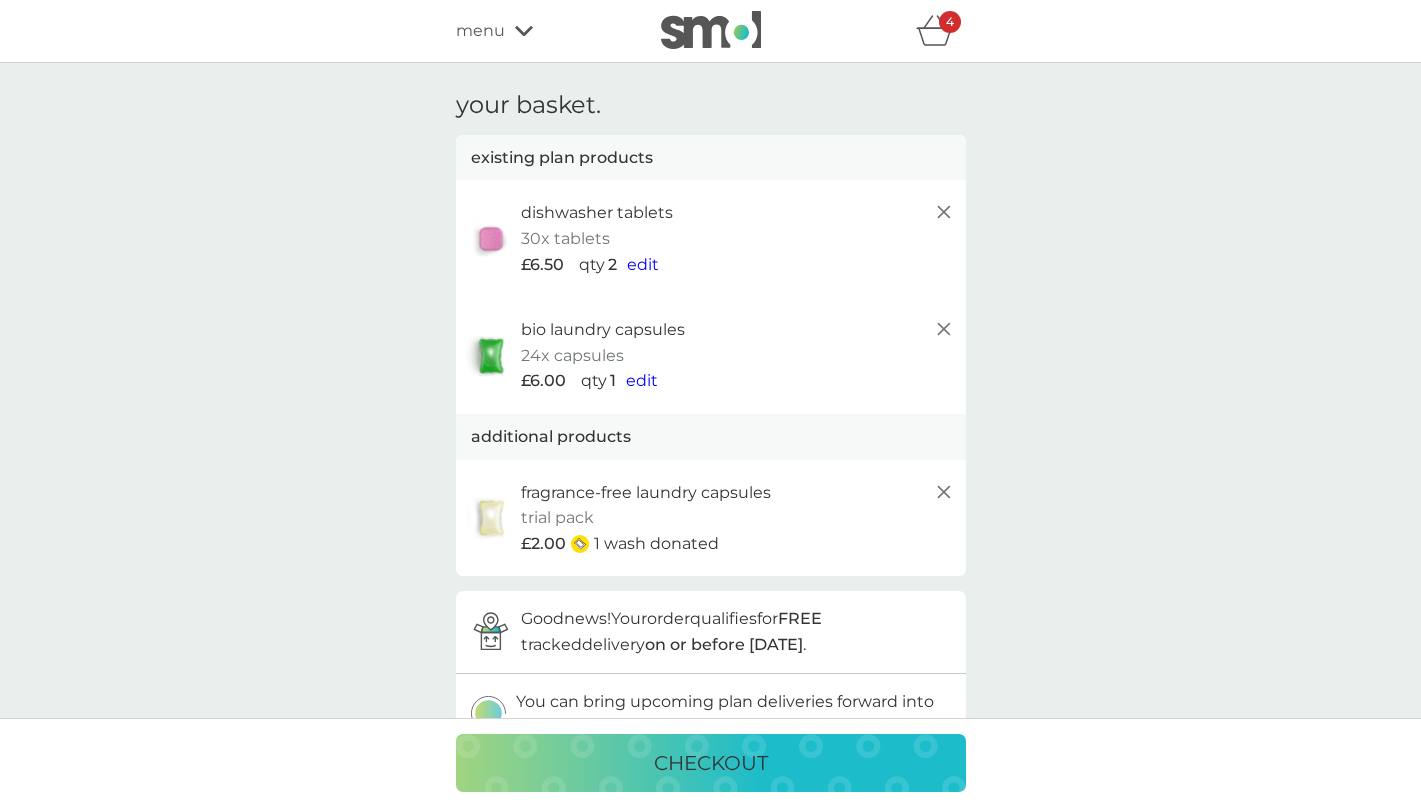 click on "checkout" at bounding box center (711, 763) 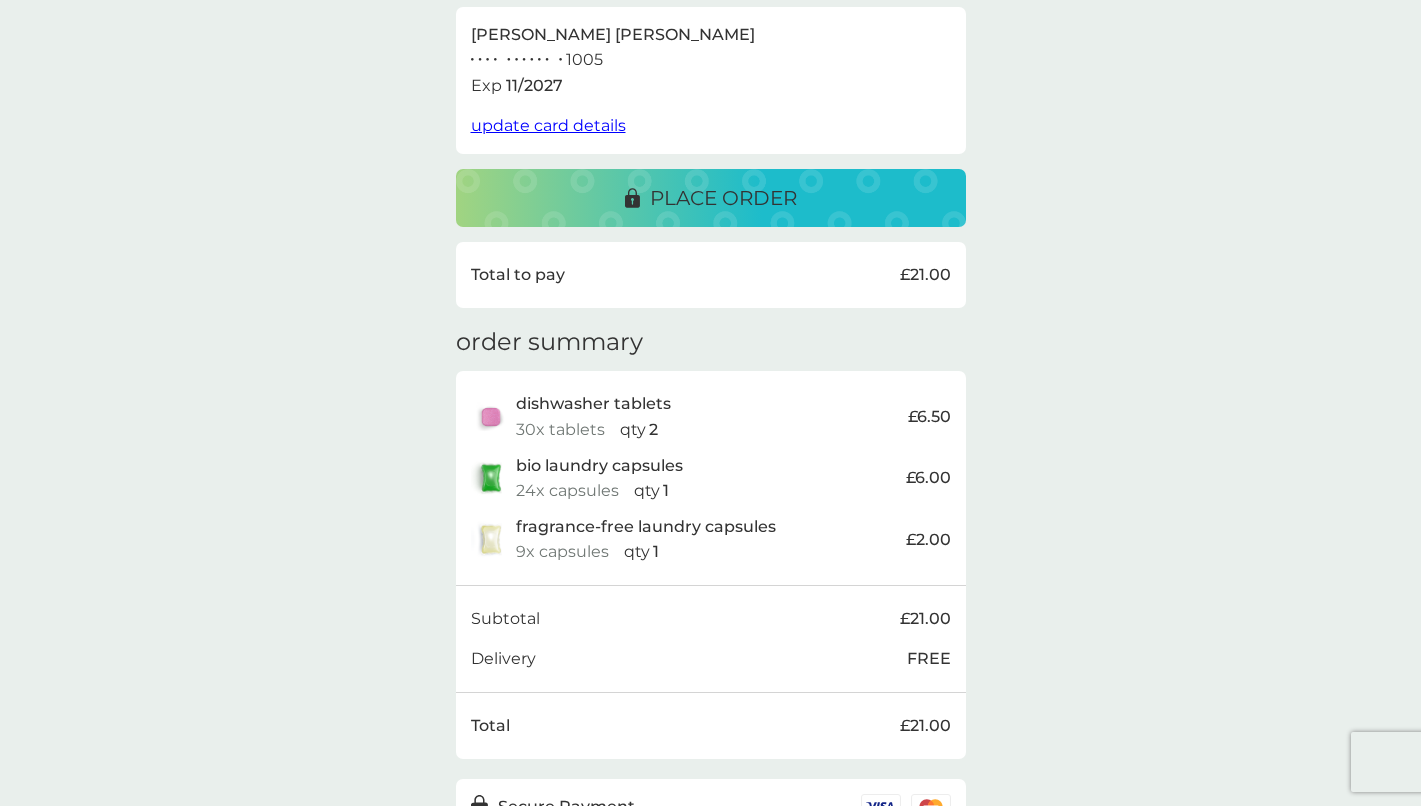 scroll, scrollTop: 480, scrollLeft: 0, axis: vertical 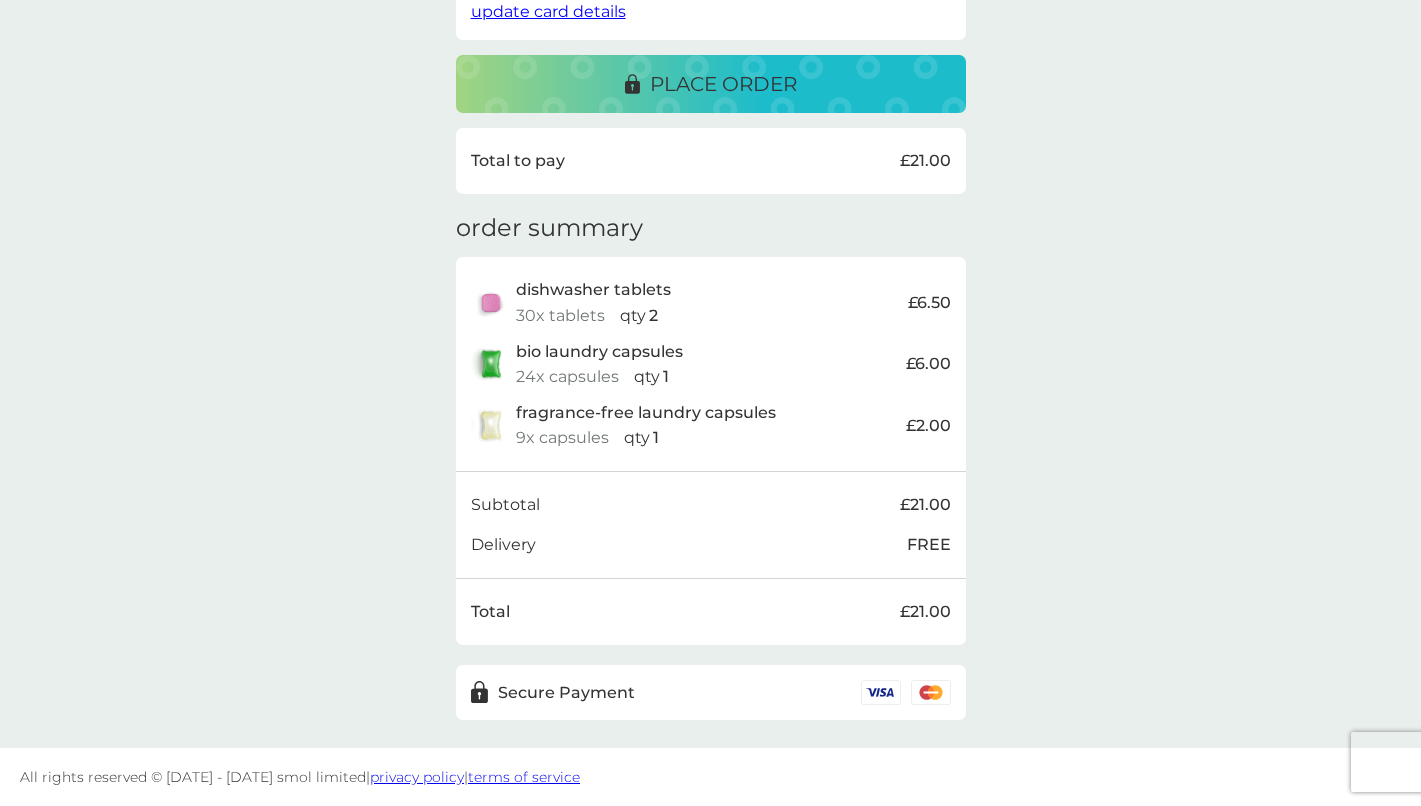 click on "place order" at bounding box center [723, 84] 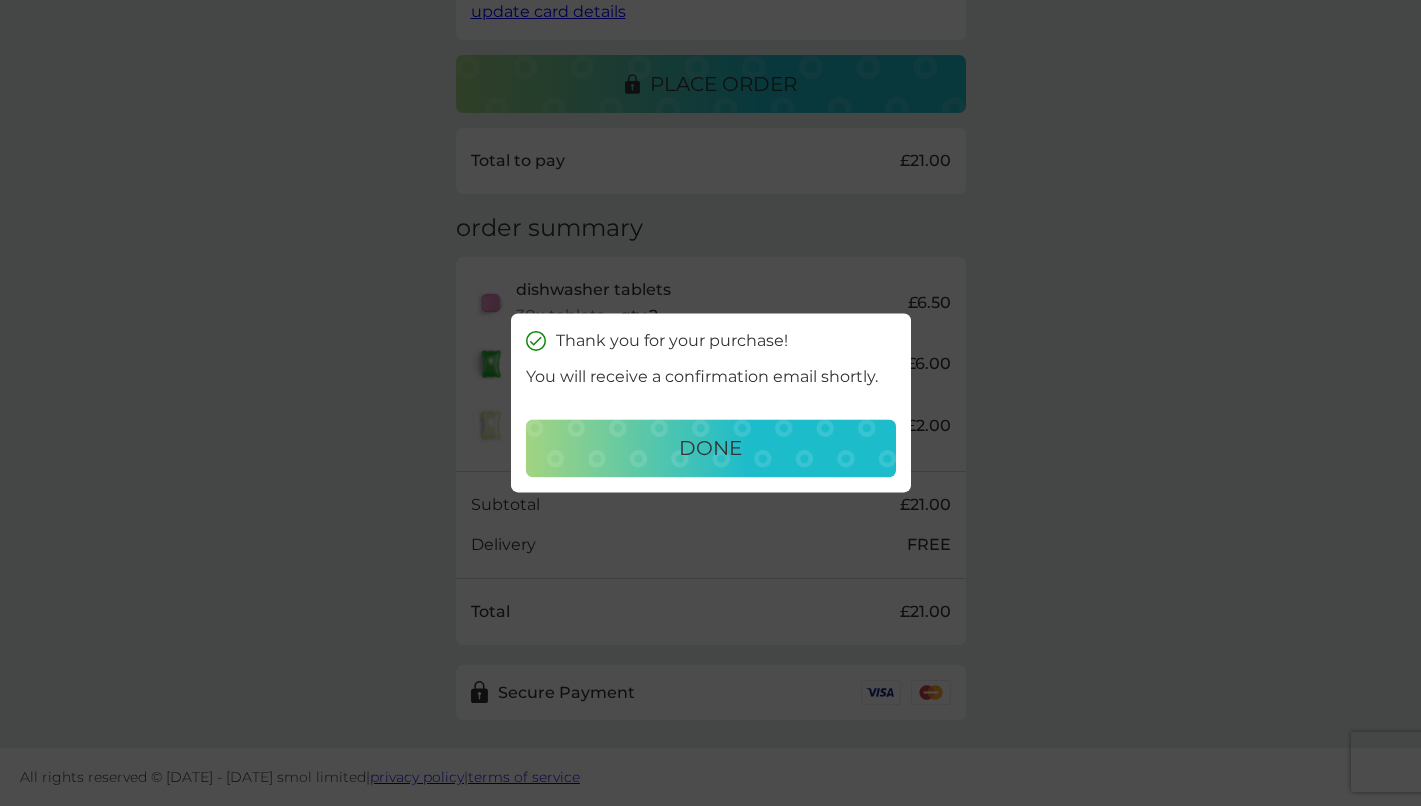 click on "done" at bounding box center [710, 449] 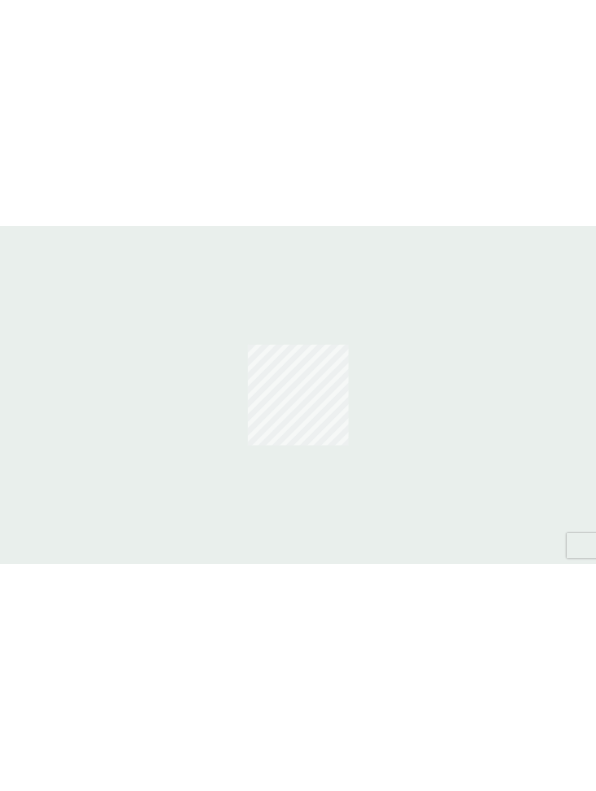 scroll, scrollTop: 0, scrollLeft: 0, axis: both 